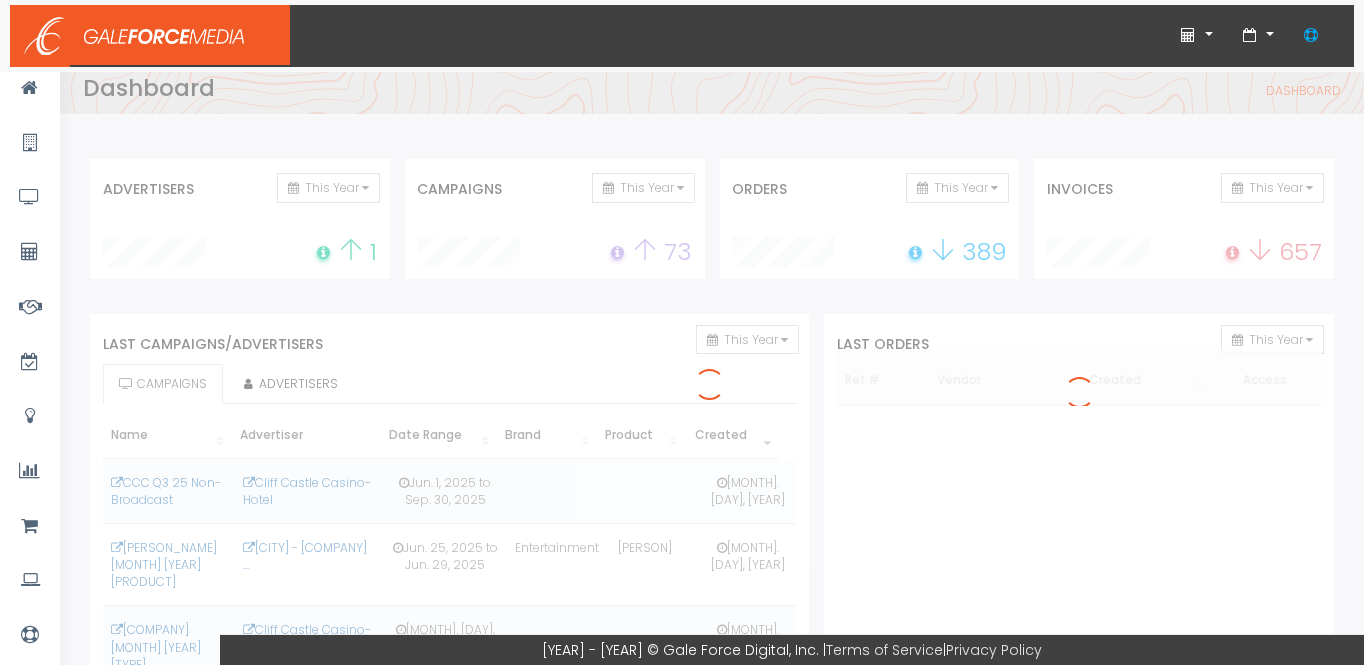 scroll, scrollTop: 0, scrollLeft: 0, axis: both 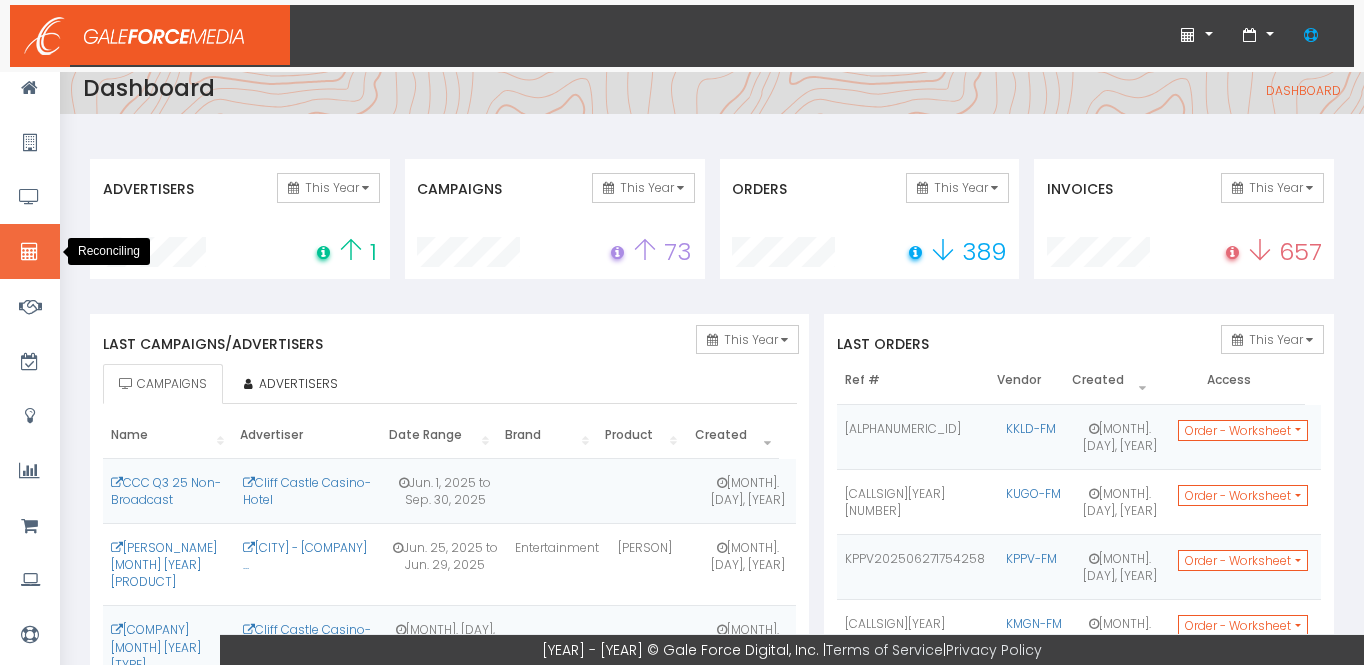 click at bounding box center [29, 252] 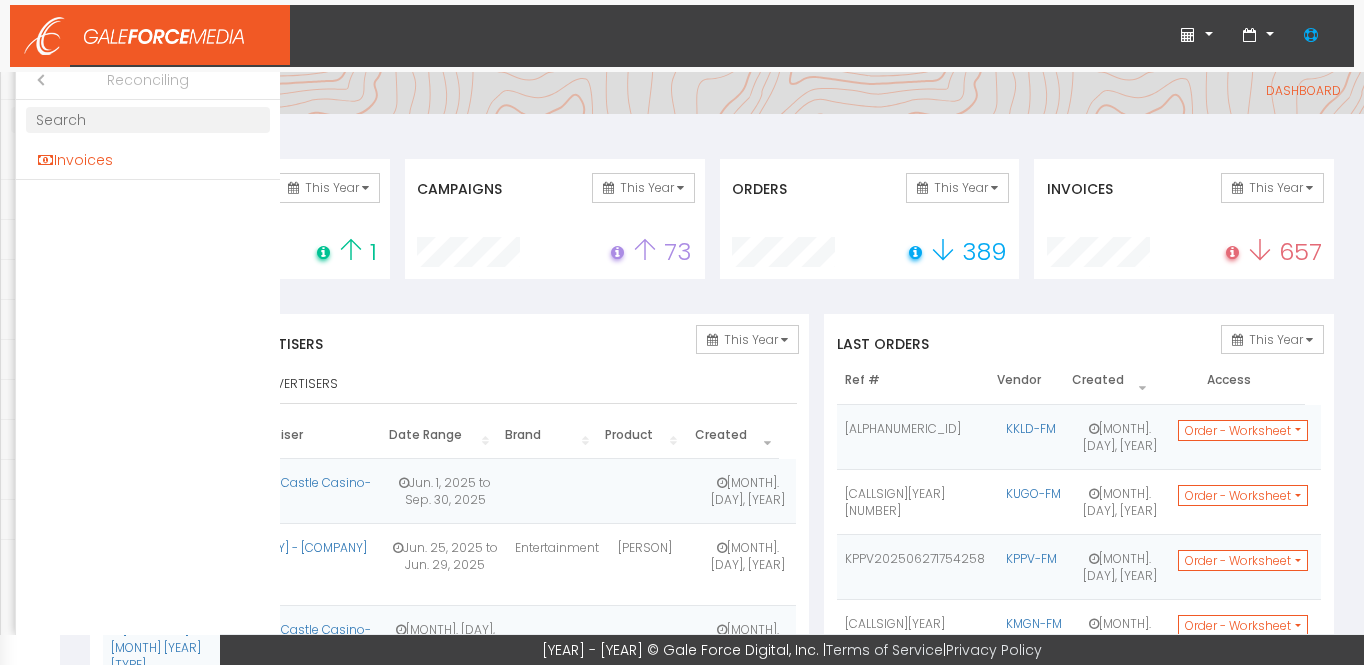 click on "Invoices" at bounding box center [148, 160] 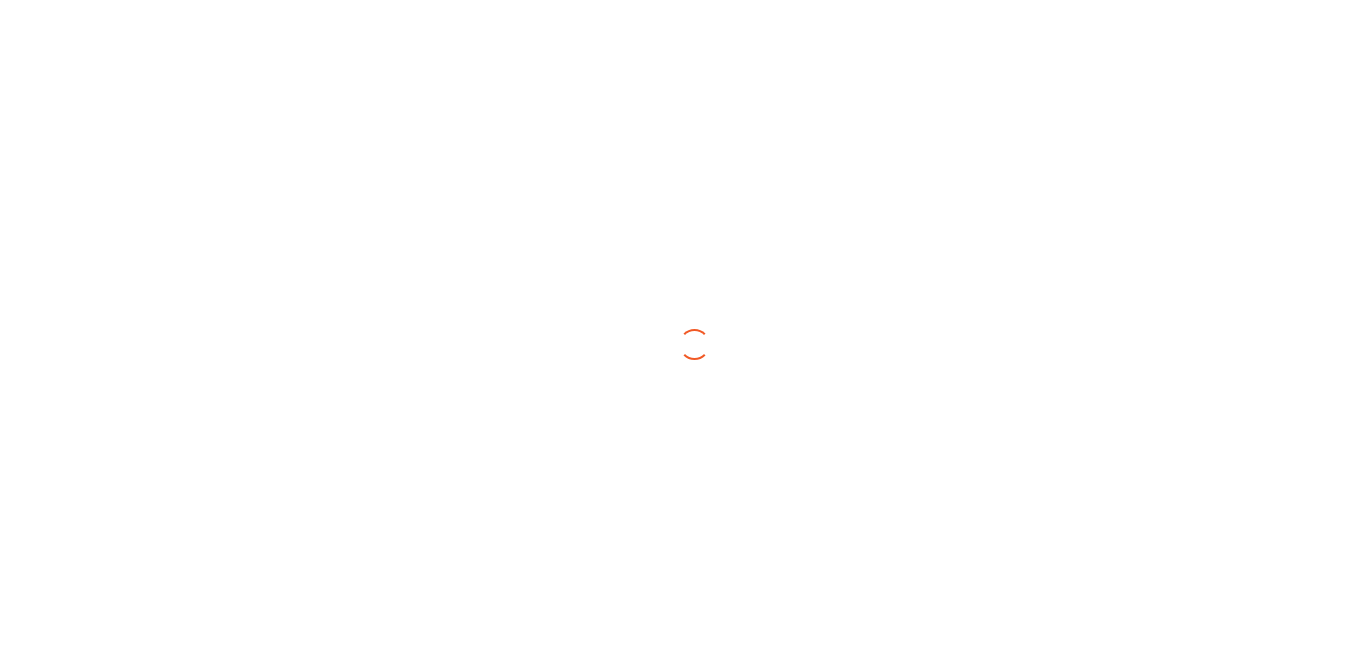 scroll, scrollTop: 0, scrollLeft: 0, axis: both 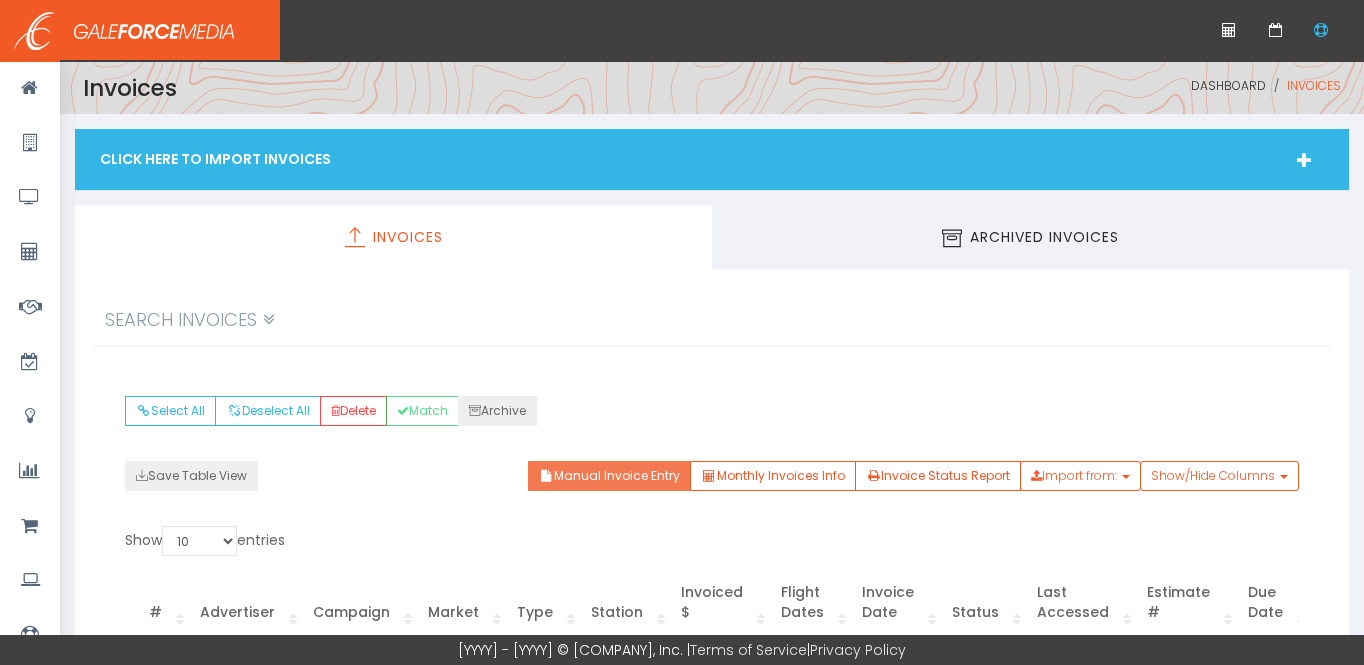 click on "Manual Invoice Entry" at bounding box center (609, 476) 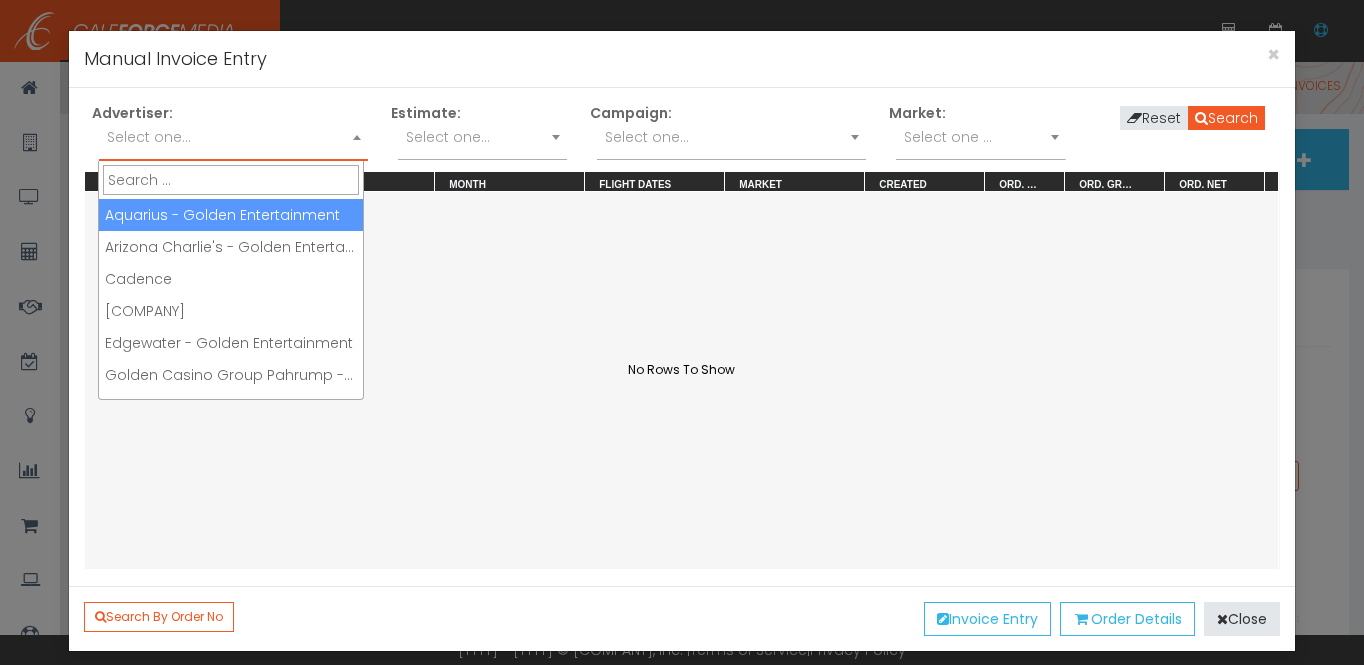 click on "Select one..." at bounding box center (233, 142) 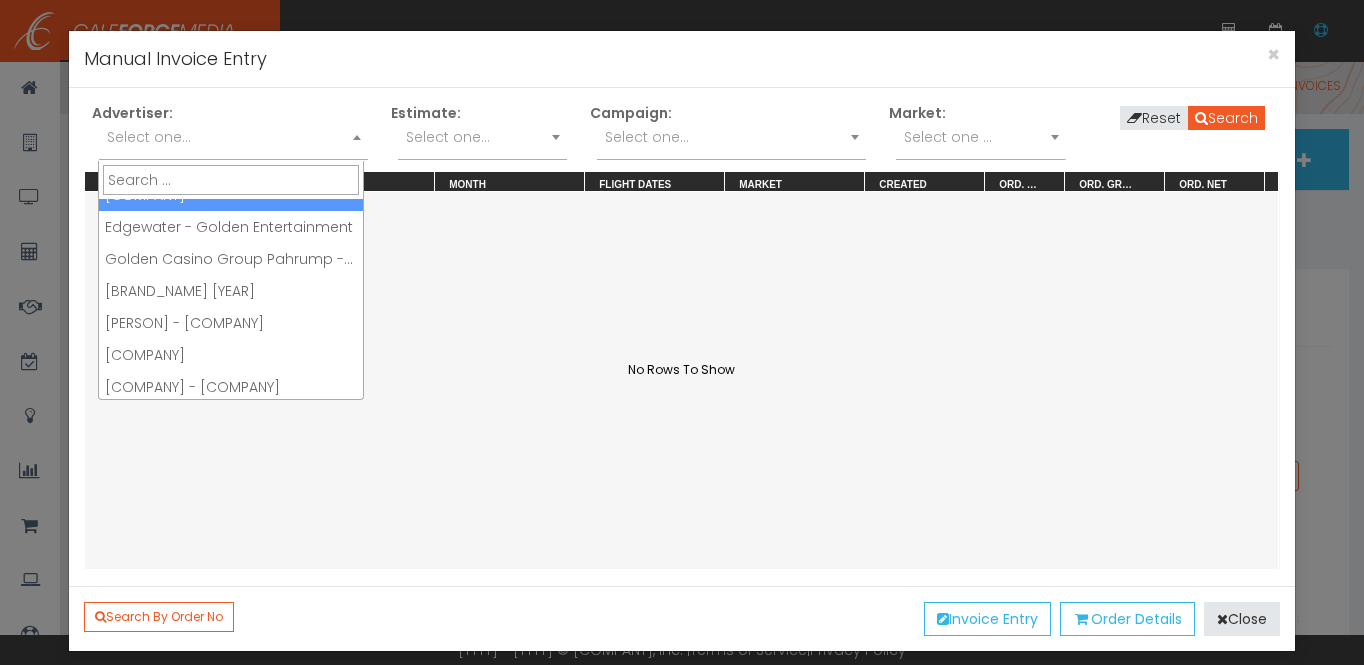 scroll, scrollTop: 120, scrollLeft: 0, axis: vertical 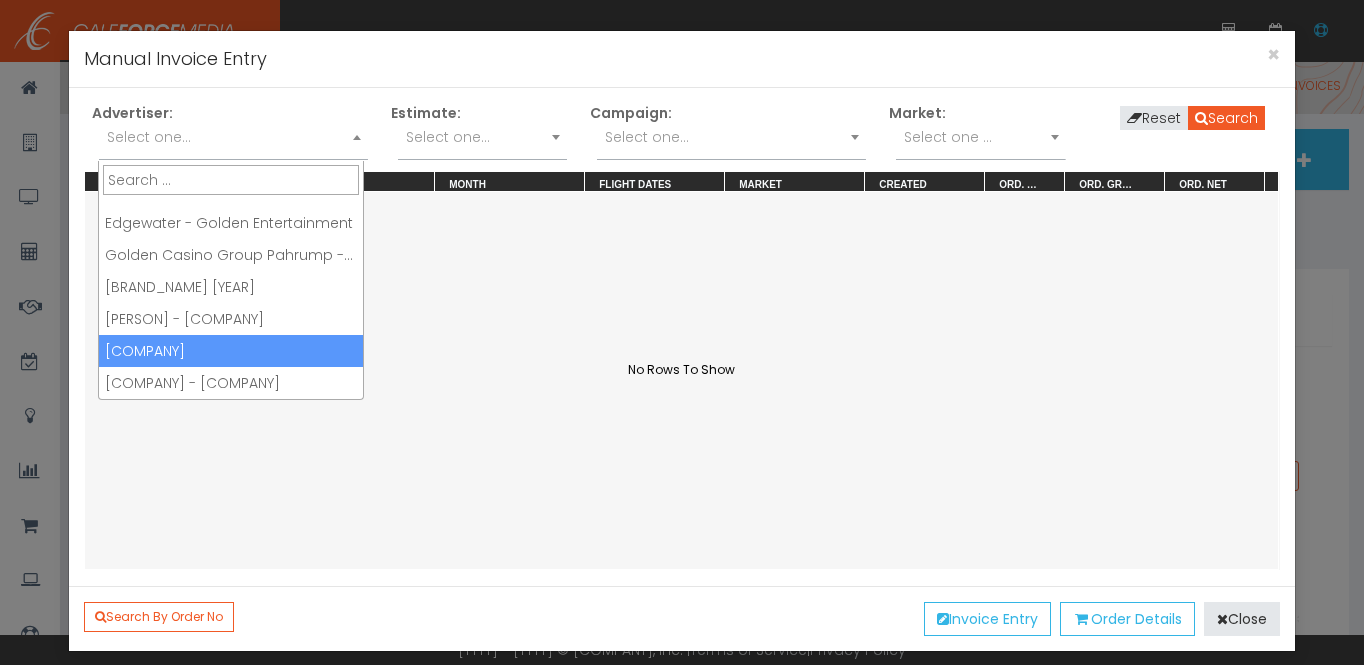 drag, startPoint x: 238, startPoint y: 346, endPoint x: 254, endPoint y: 337, distance: 18.35756 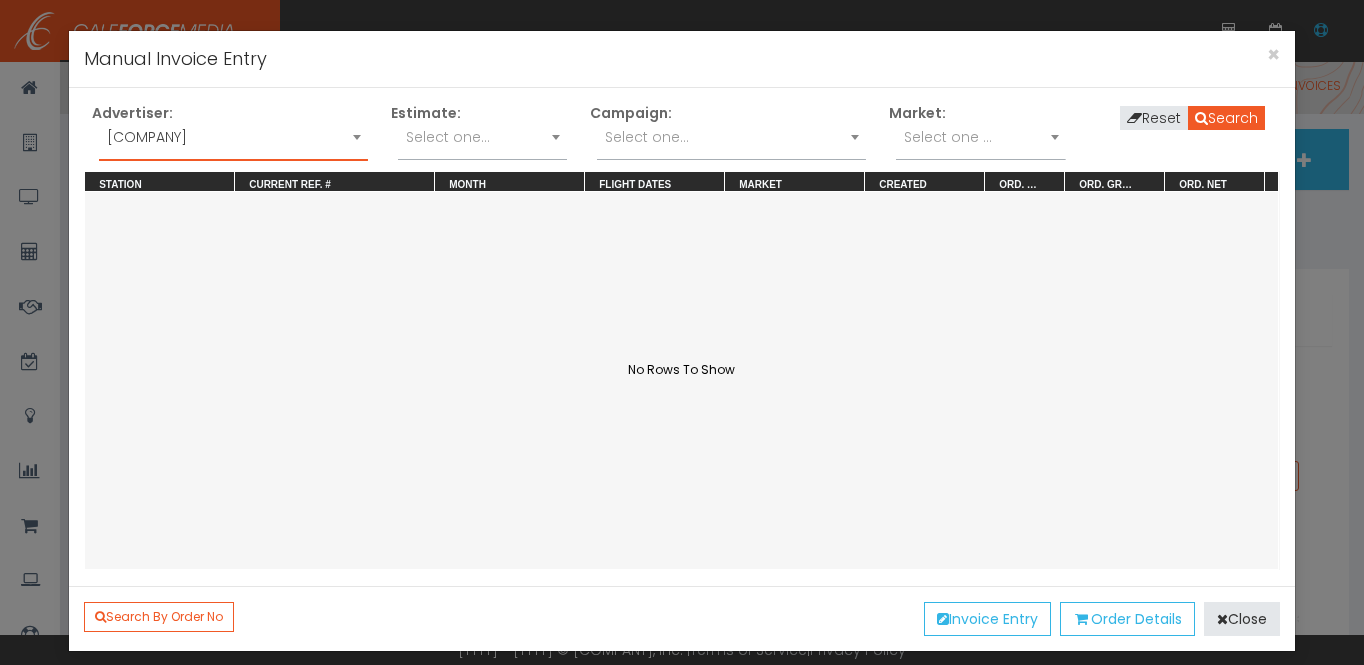 click on "Select one..." at bounding box center (647, 137) 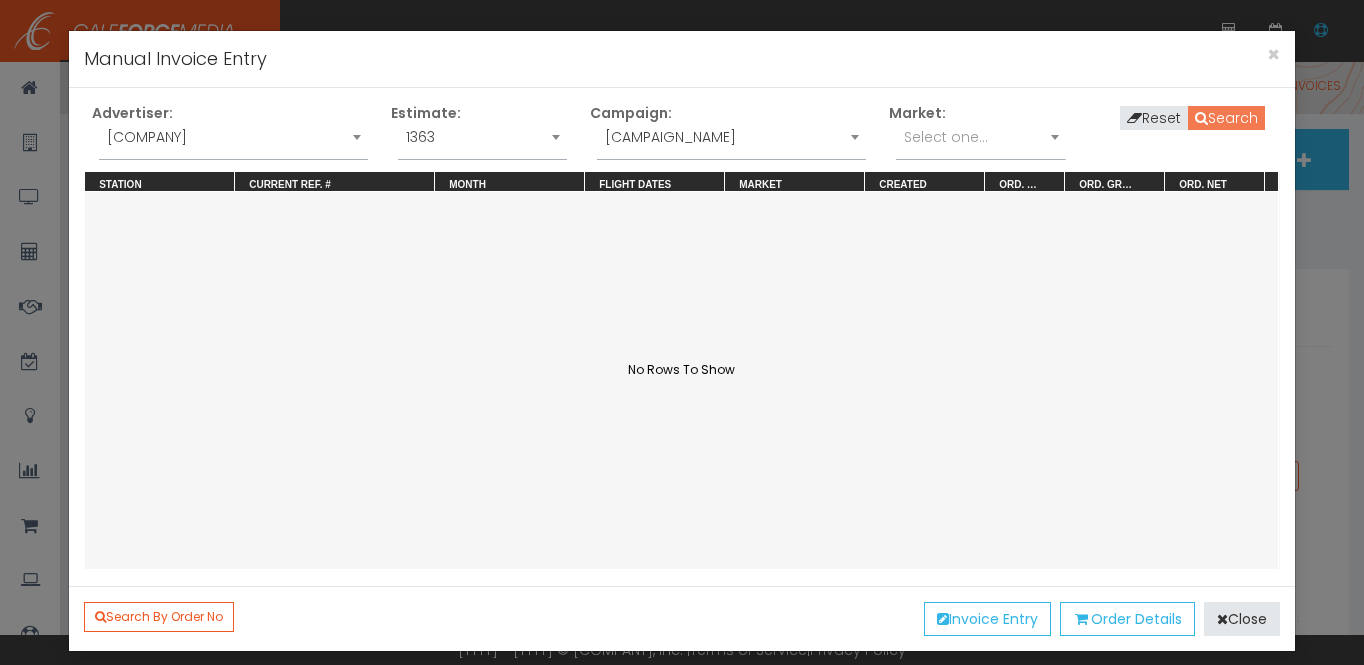 click on "Search" at bounding box center (1226, 118) 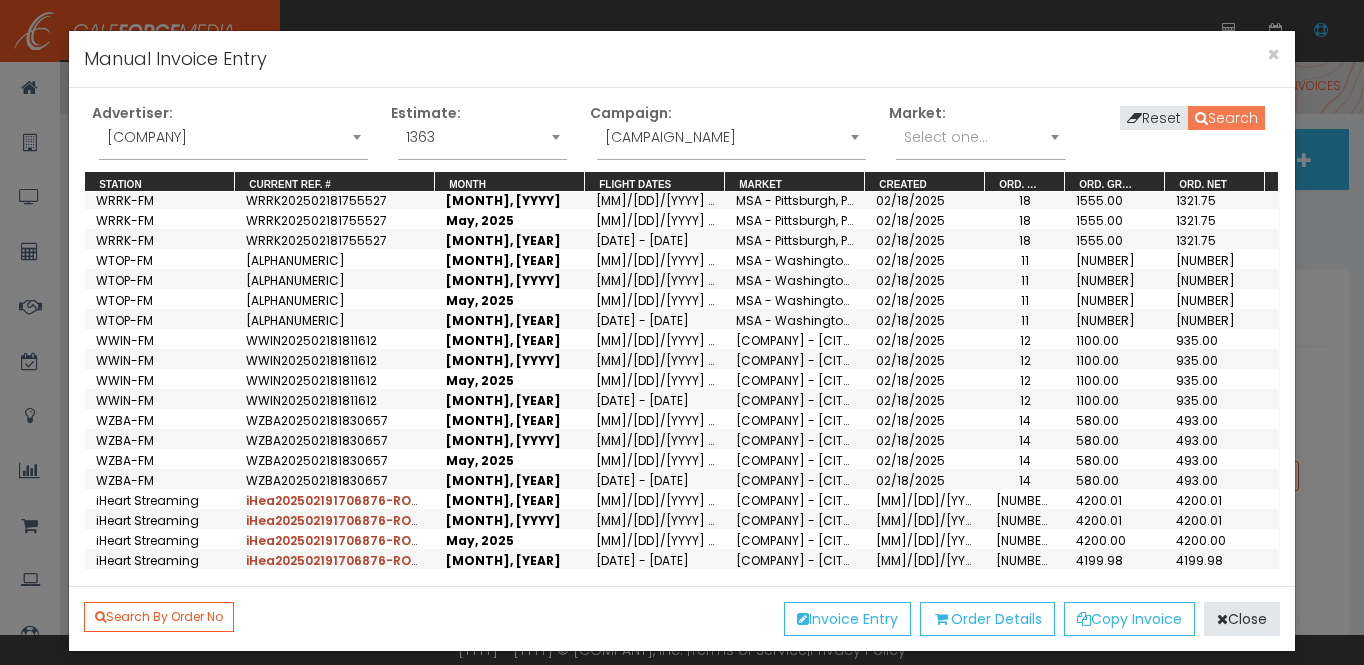 scroll, scrollTop: 838, scrollLeft: 0, axis: vertical 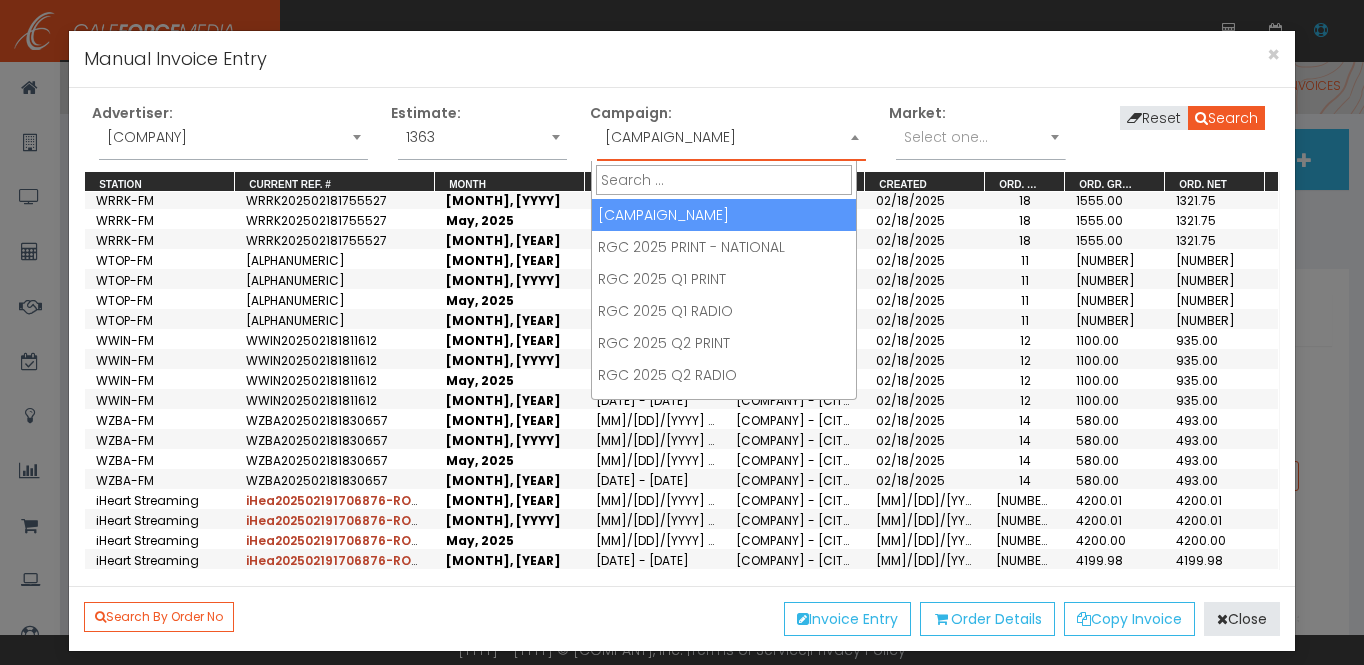 click on "[CAMPAIGN_NAME]" at bounding box center (731, 137) 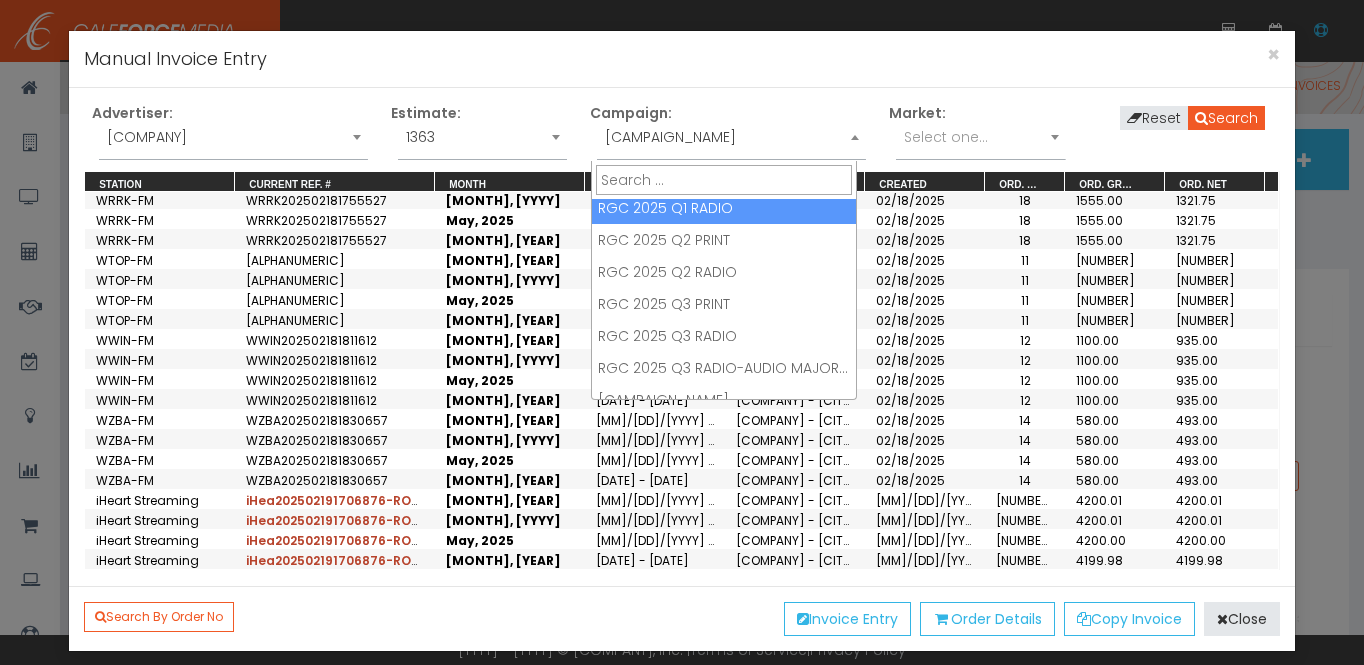 scroll, scrollTop: 116, scrollLeft: 0, axis: vertical 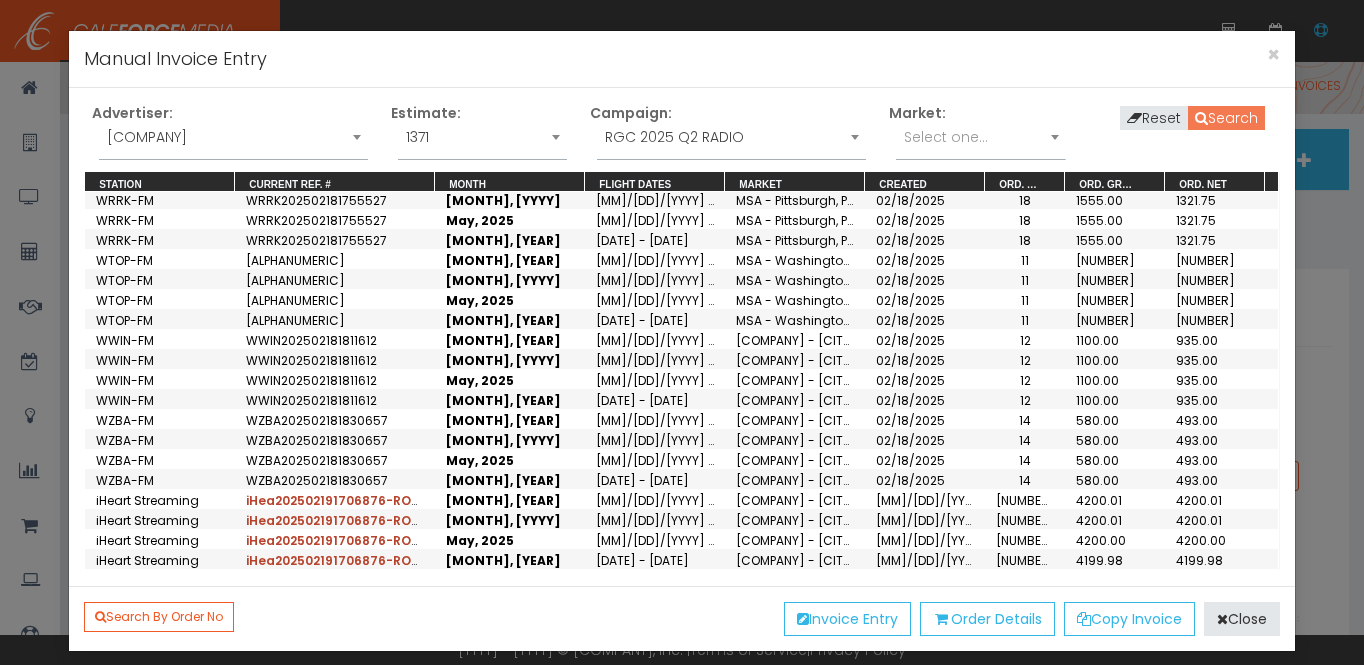 click on "Search" at bounding box center [1226, 118] 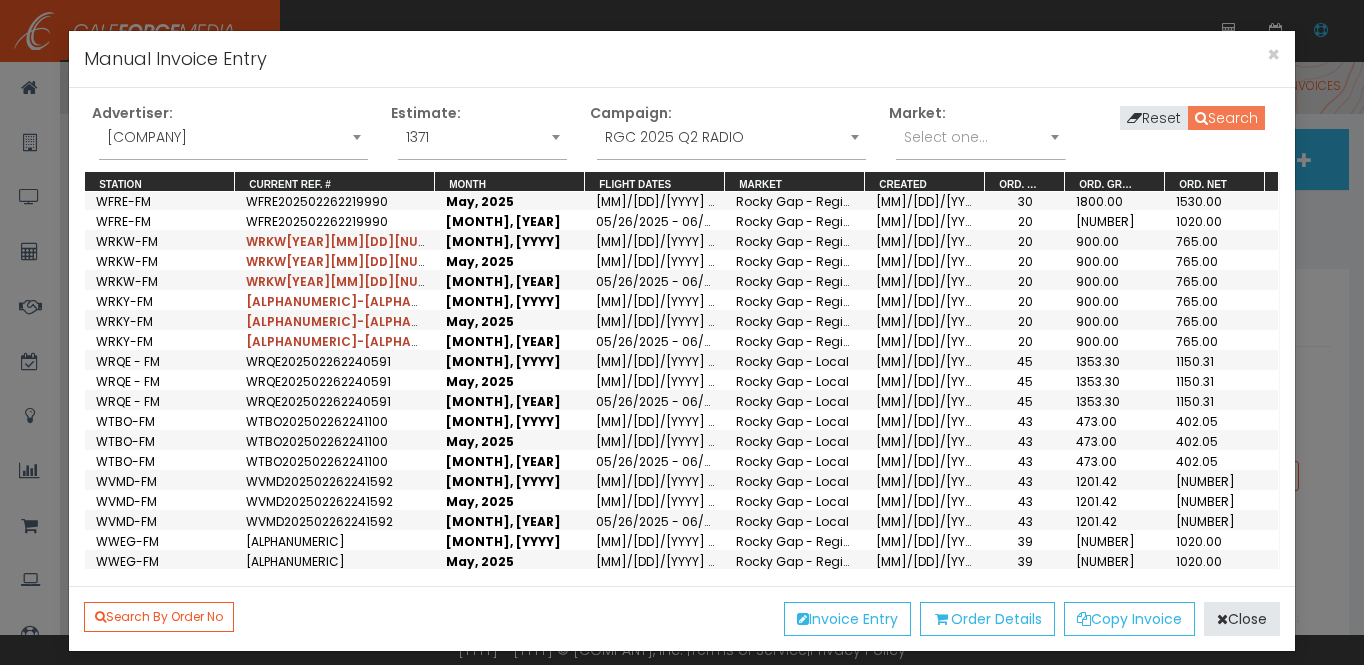 scroll, scrollTop: 499, scrollLeft: 0, axis: vertical 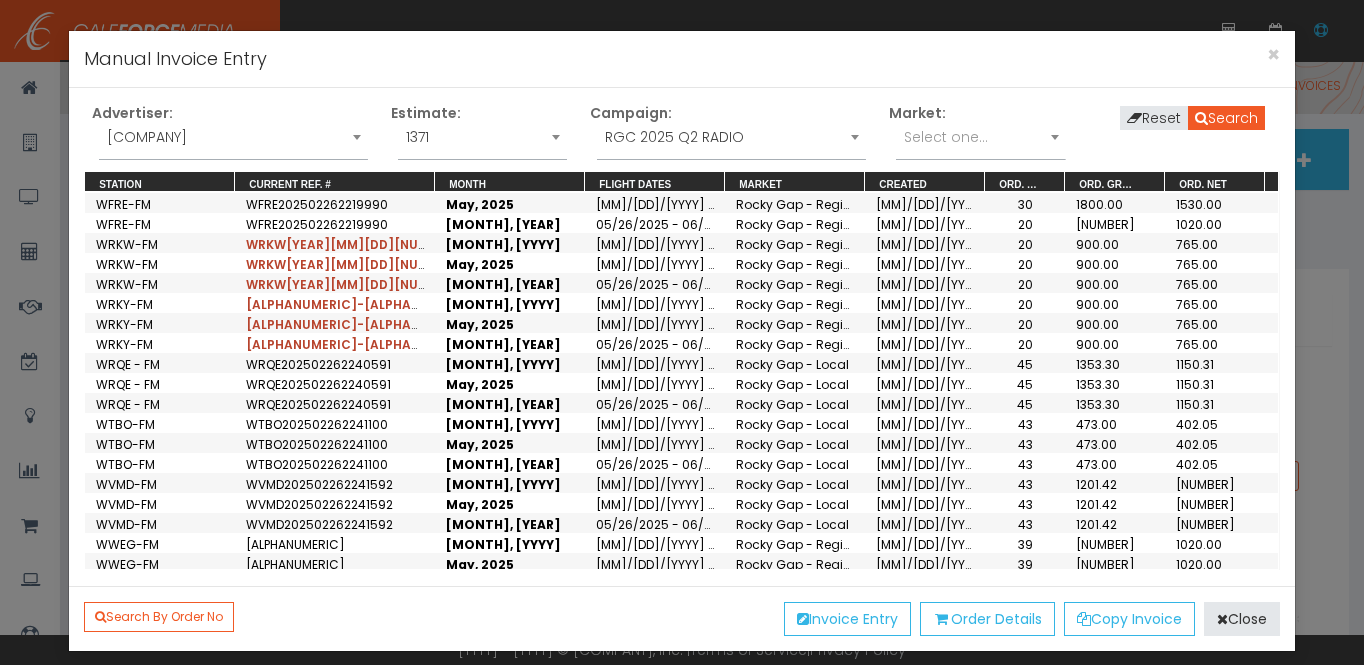 click on "[ALPHANUMERIC]-[ALPHANUMERIC]" at bounding box center [360, 344] 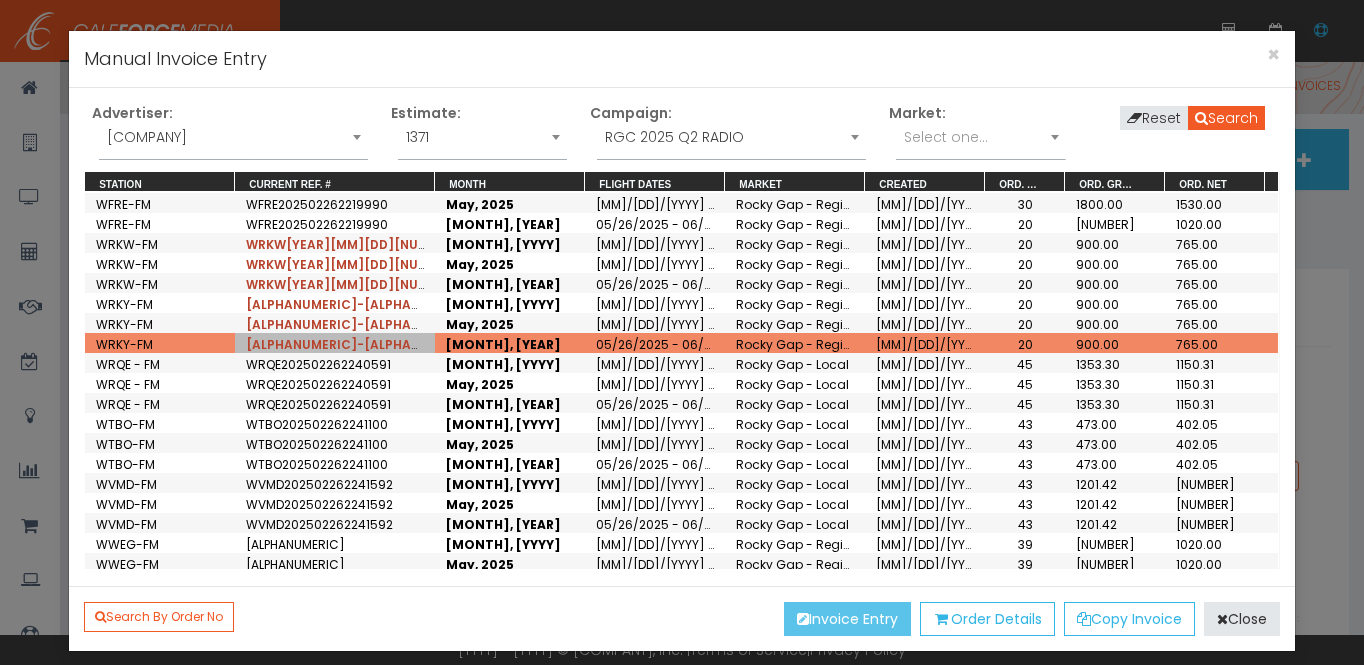 drag, startPoint x: 816, startPoint y: 626, endPoint x: 800, endPoint y: 603, distance: 28.01785 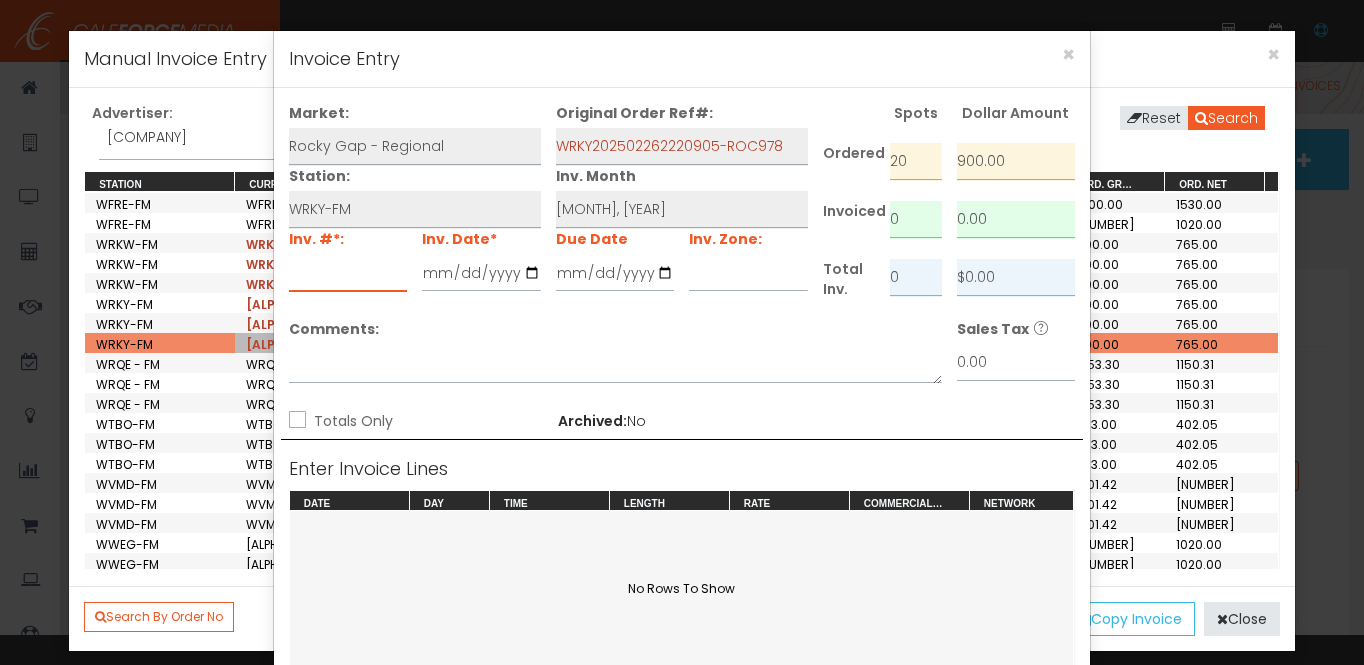 click at bounding box center (348, 273) 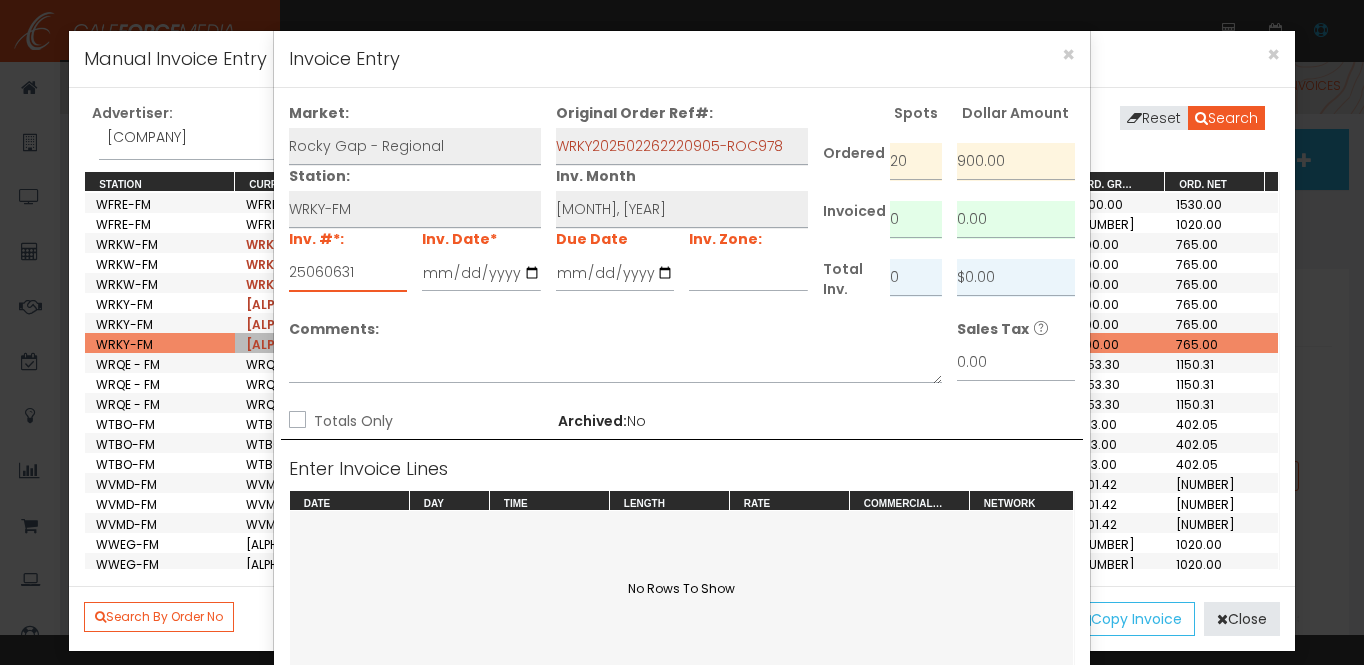 type on "25060631" 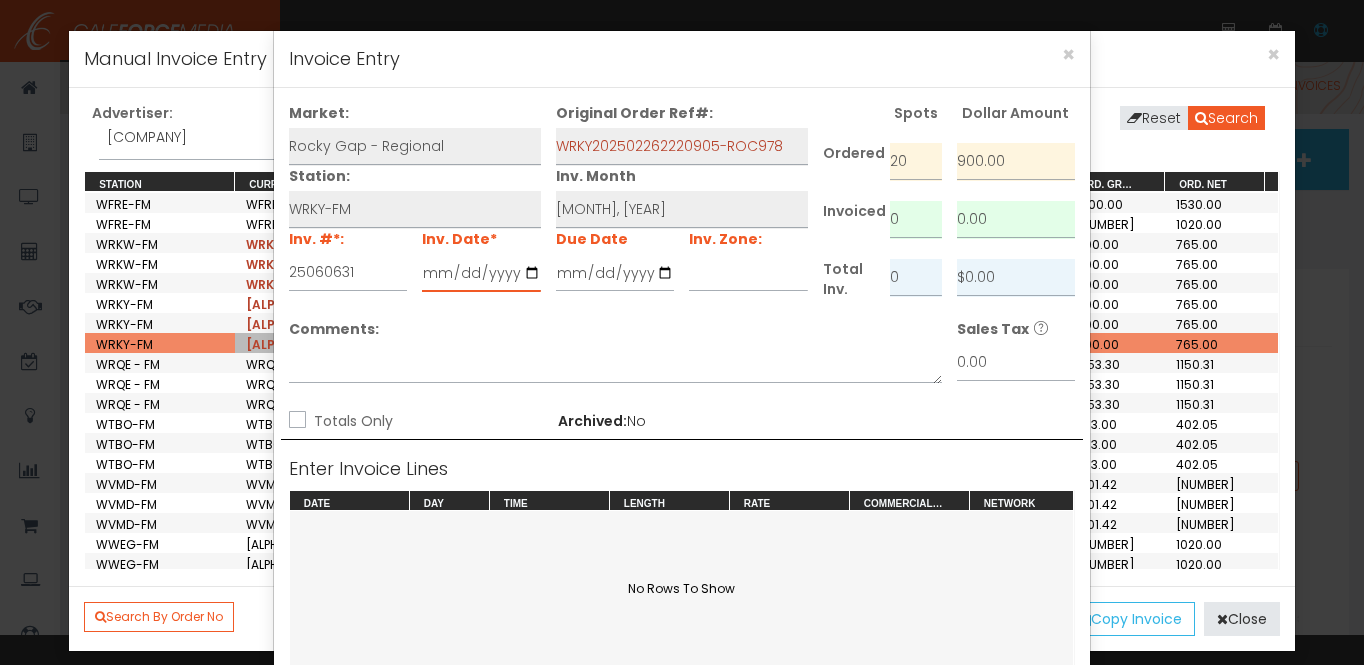 click at bounding box center (481, 273) 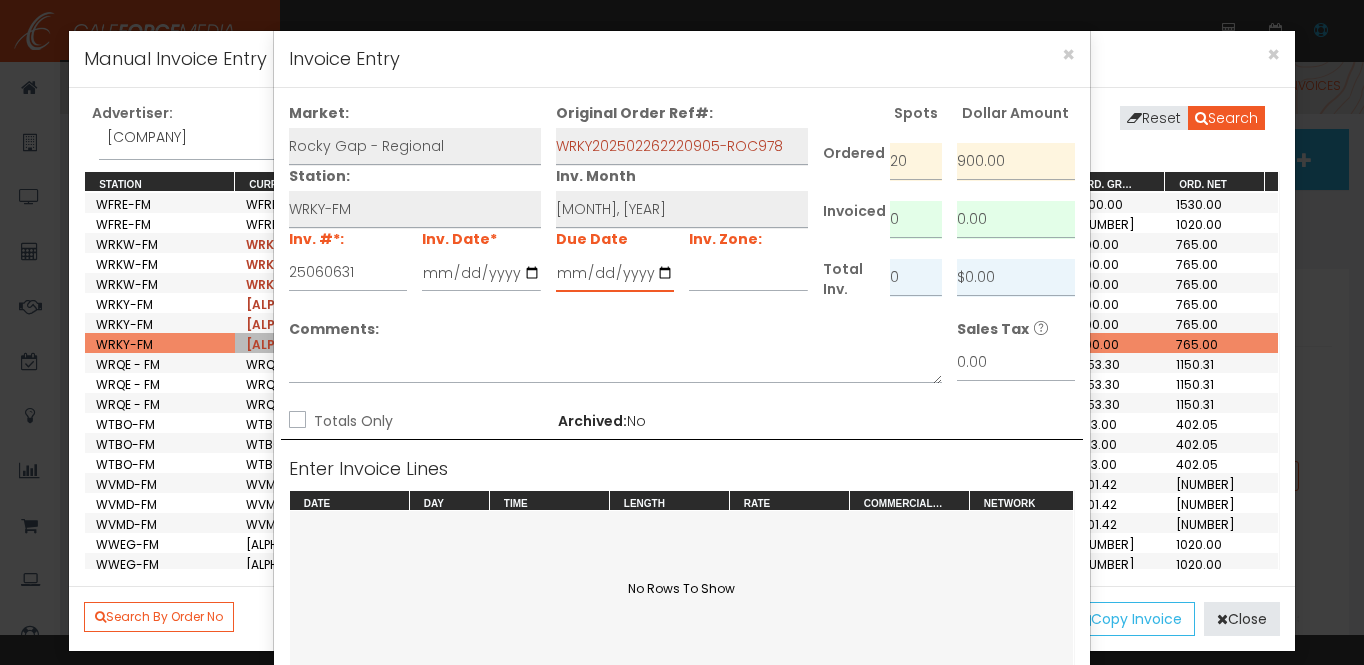 click at bounding box center [615, 273] 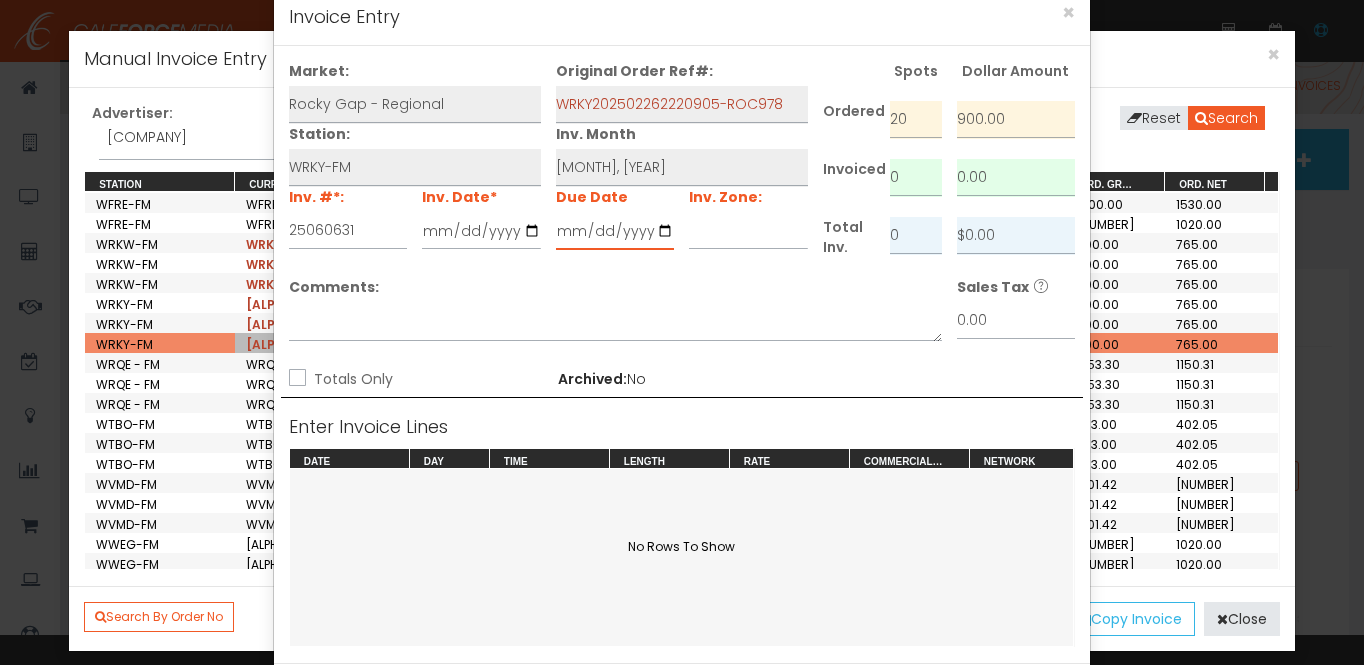 scroll, scrollTop: 127, scrollLeft: 0, axis: vertical 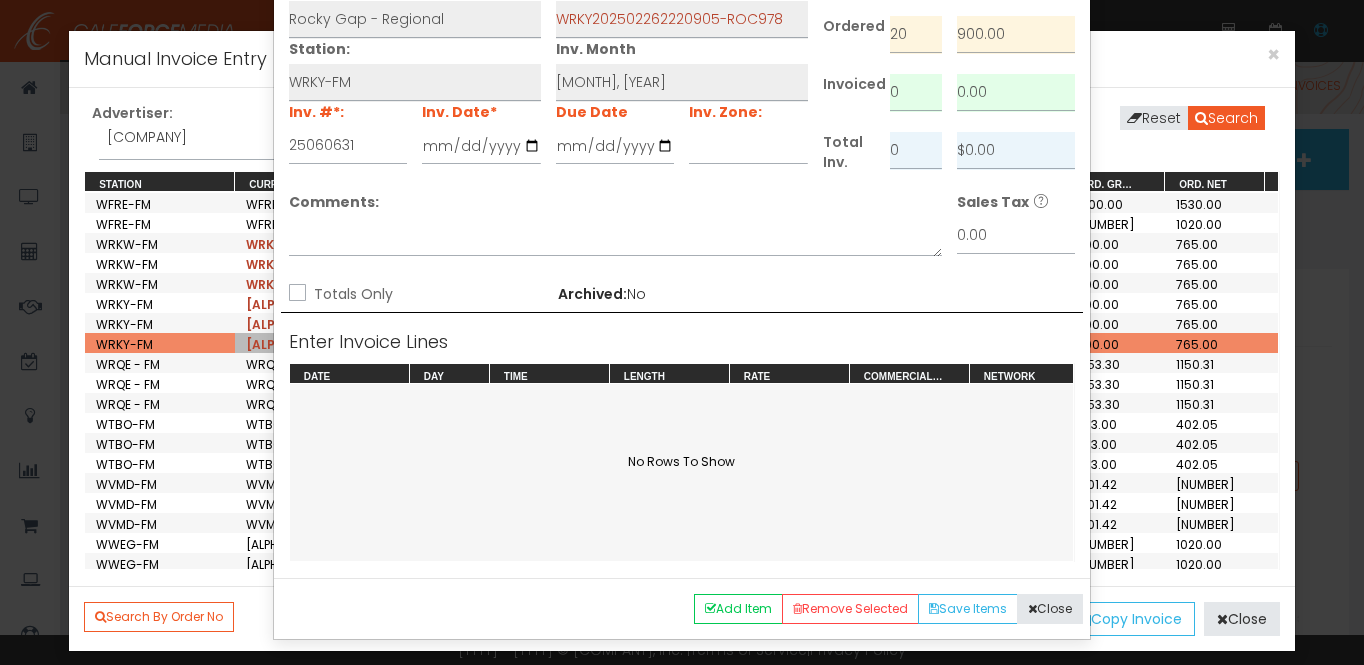 click on "Totals Only" at bounding box center (295, 294) 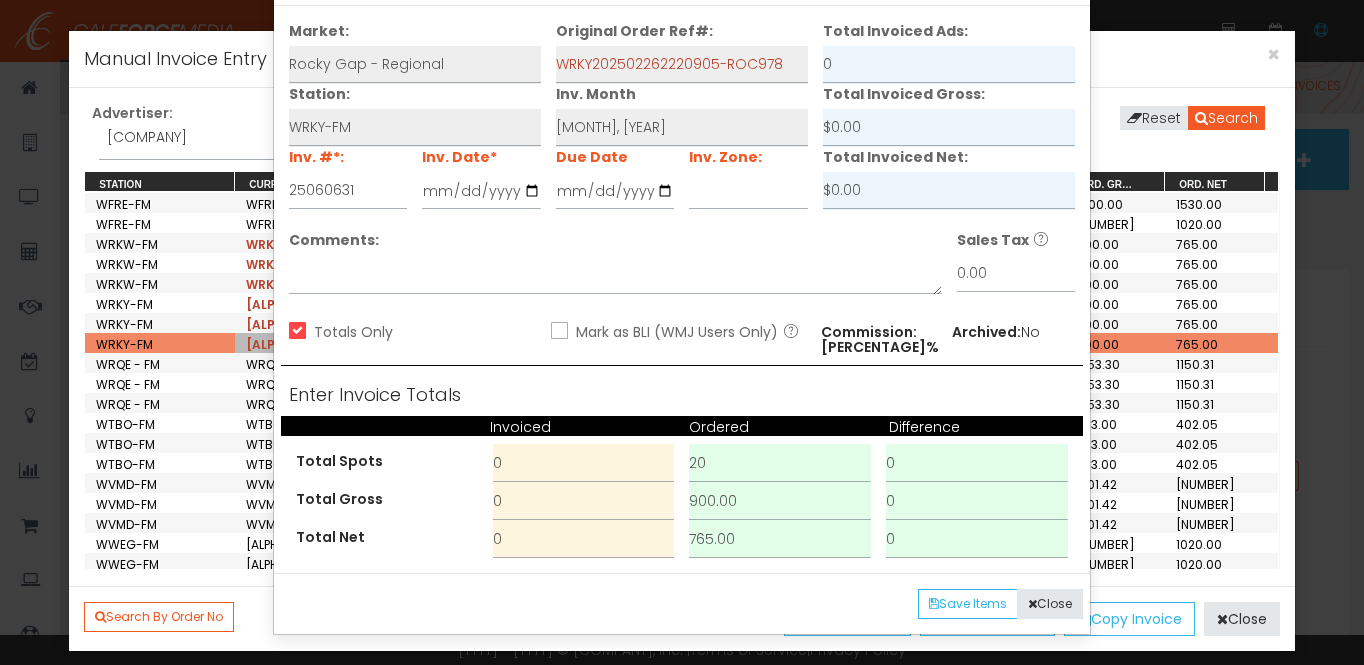 scroll, scrollTop: 82, scrollLeft: 0, axis: vertical 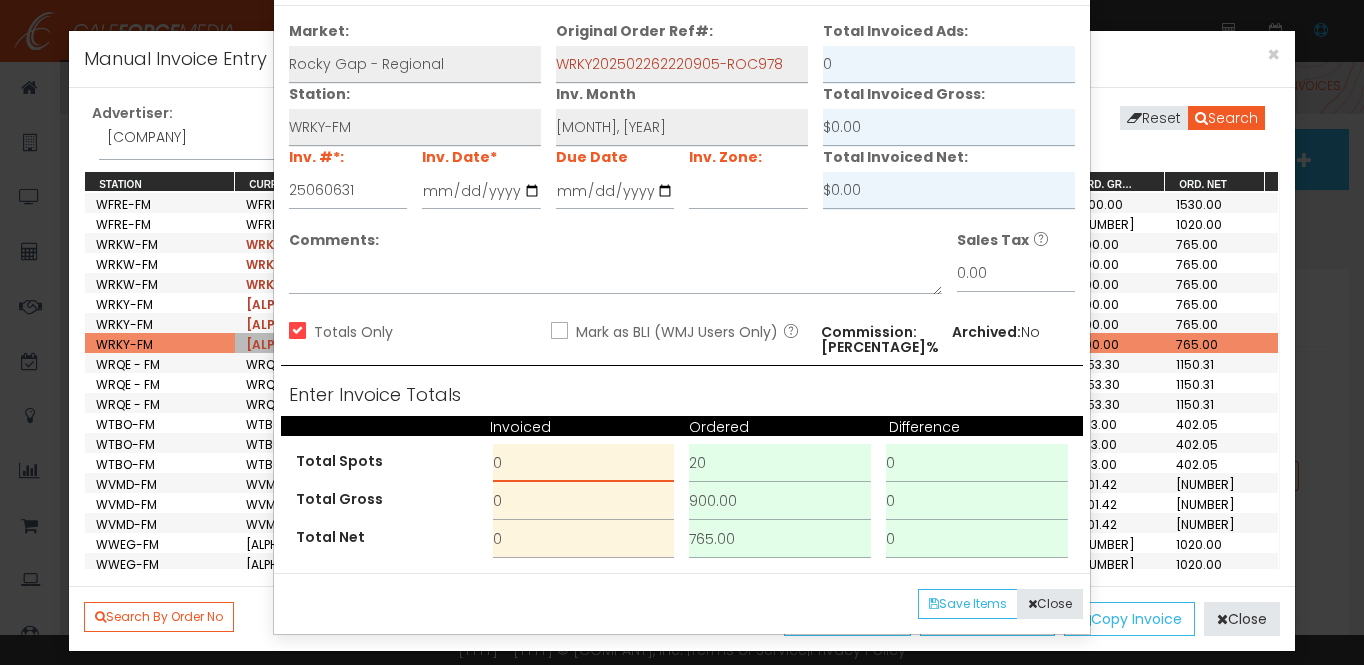 drag, startPoint x: 534, startPoint y: 466, endPoint x: 466, endPoint y: 458, distance: 68.46897 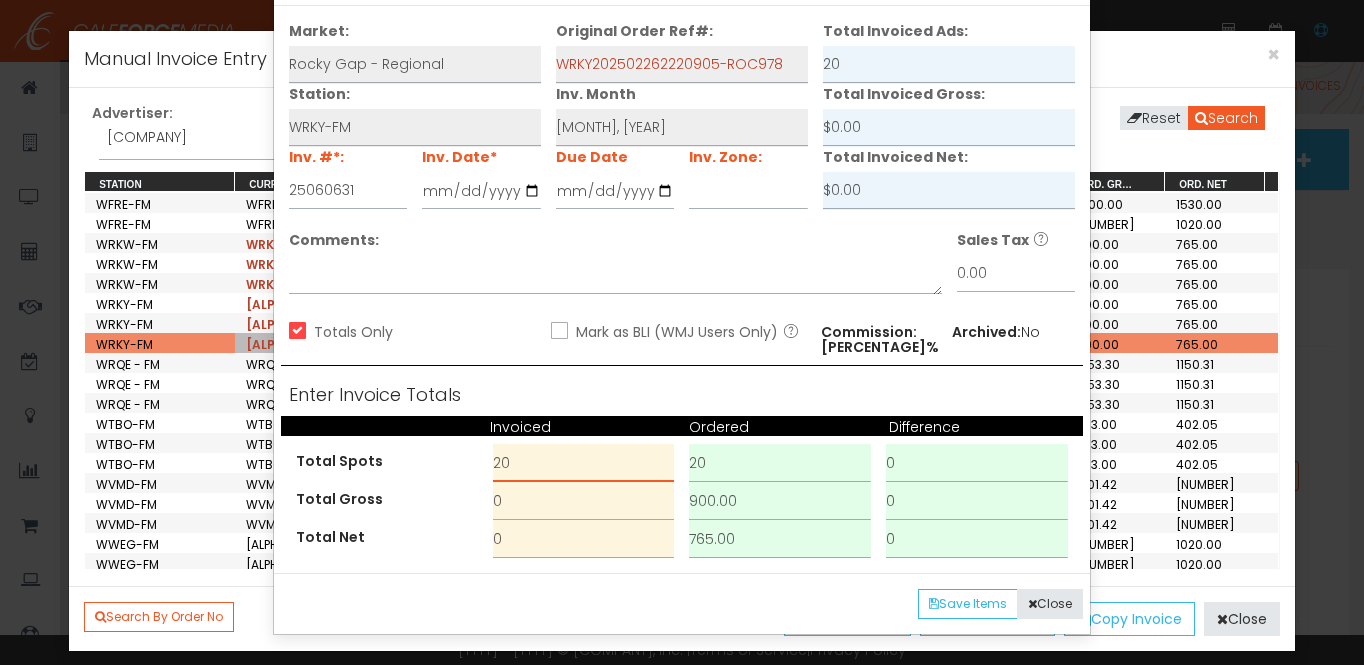 type on "20" 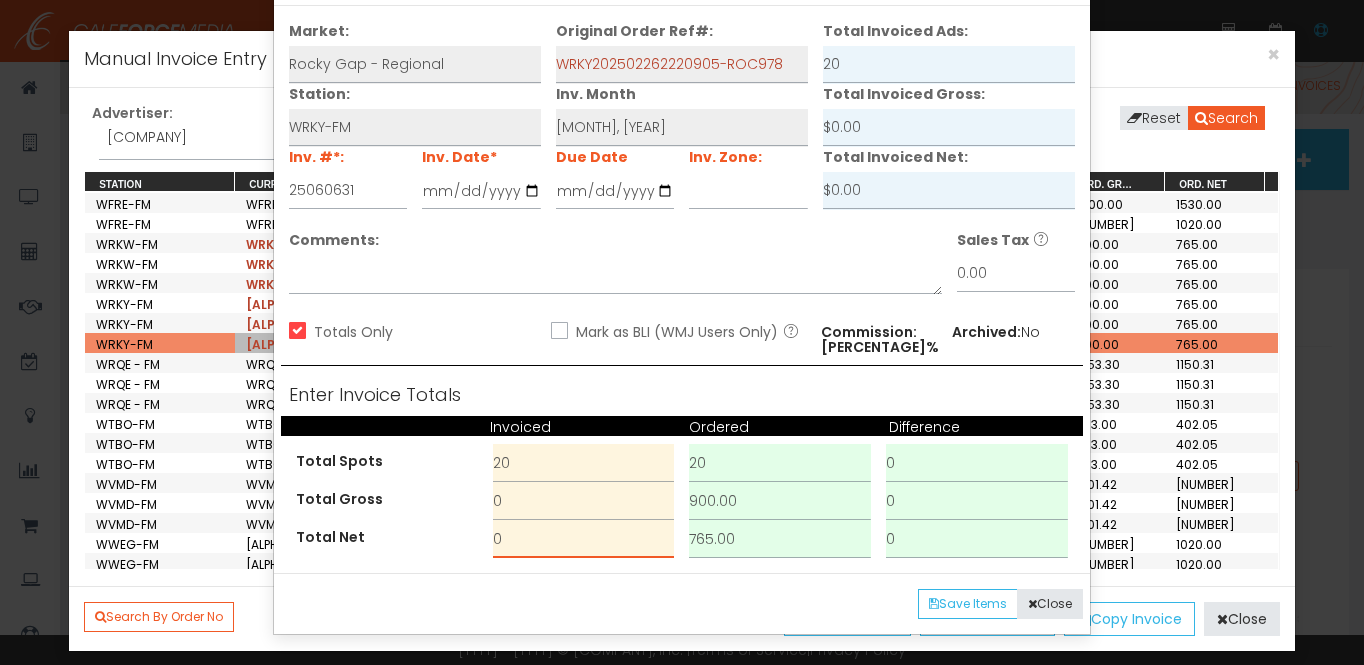 drag, startPoint x: 519, startPoint y: 540, endPoint x: 479, endPoint y: 537, distance: 40.112343 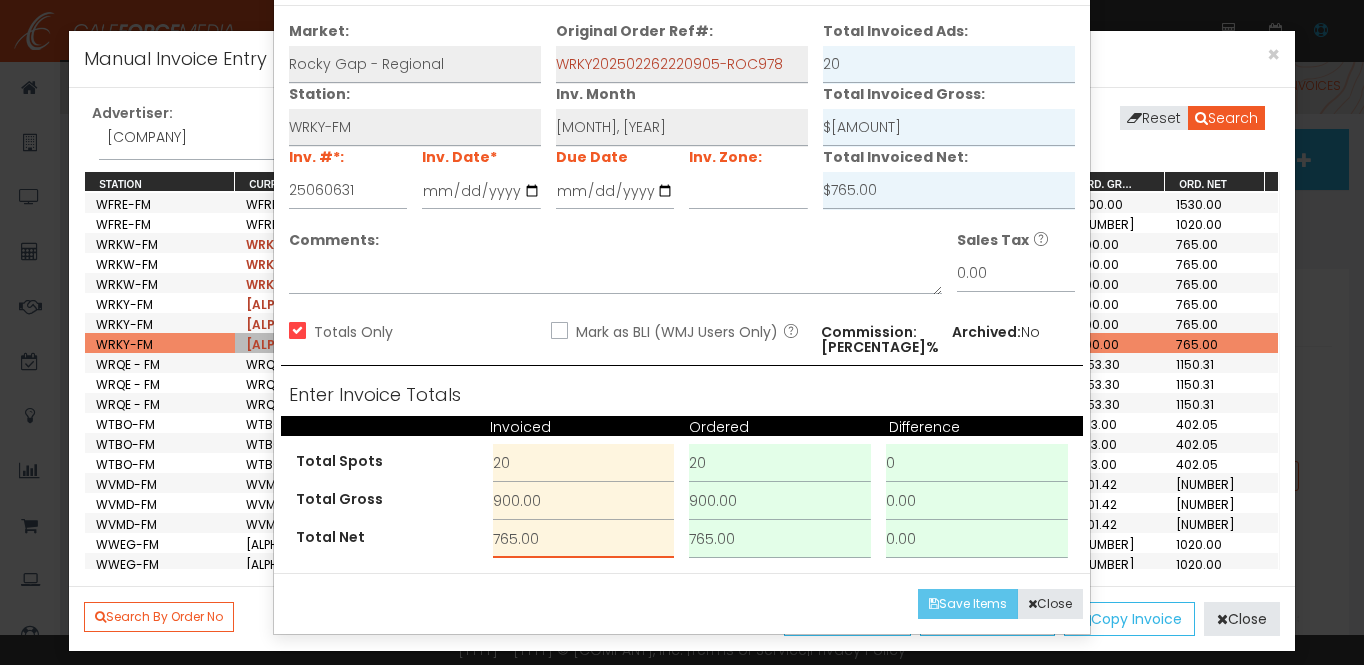 type on "765.00" 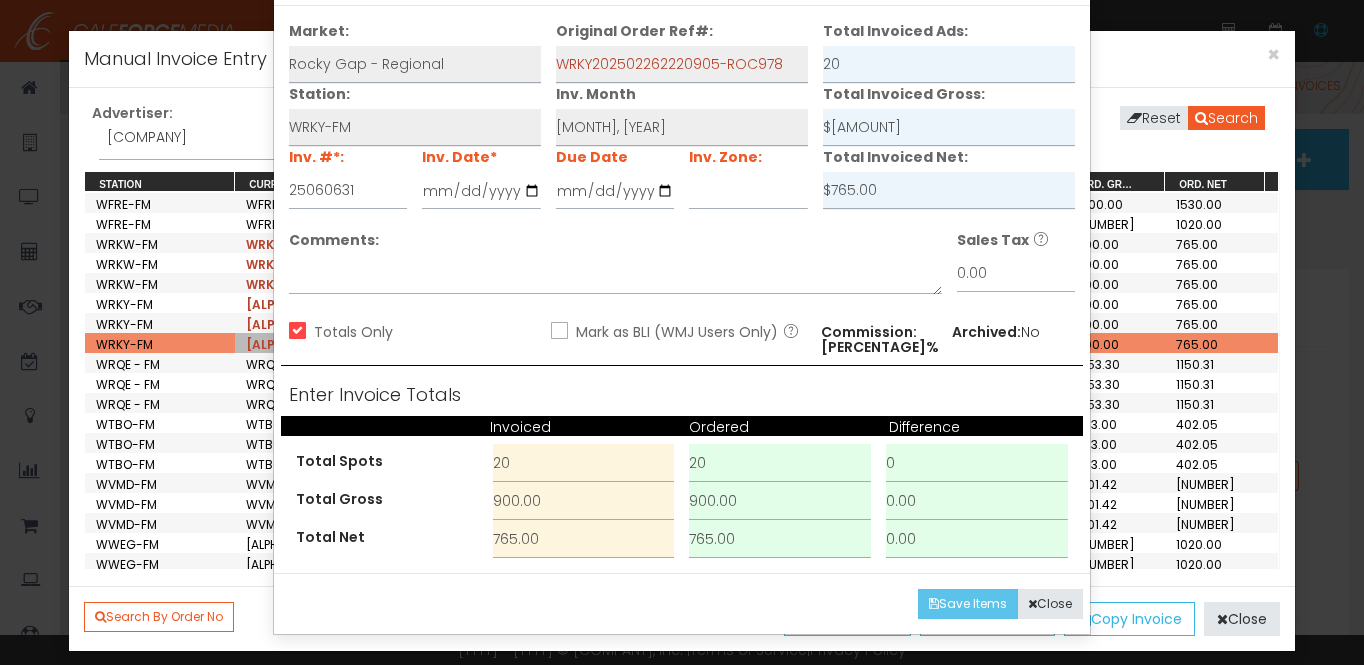 click on "Save Items" at bounding box center (968, 604) 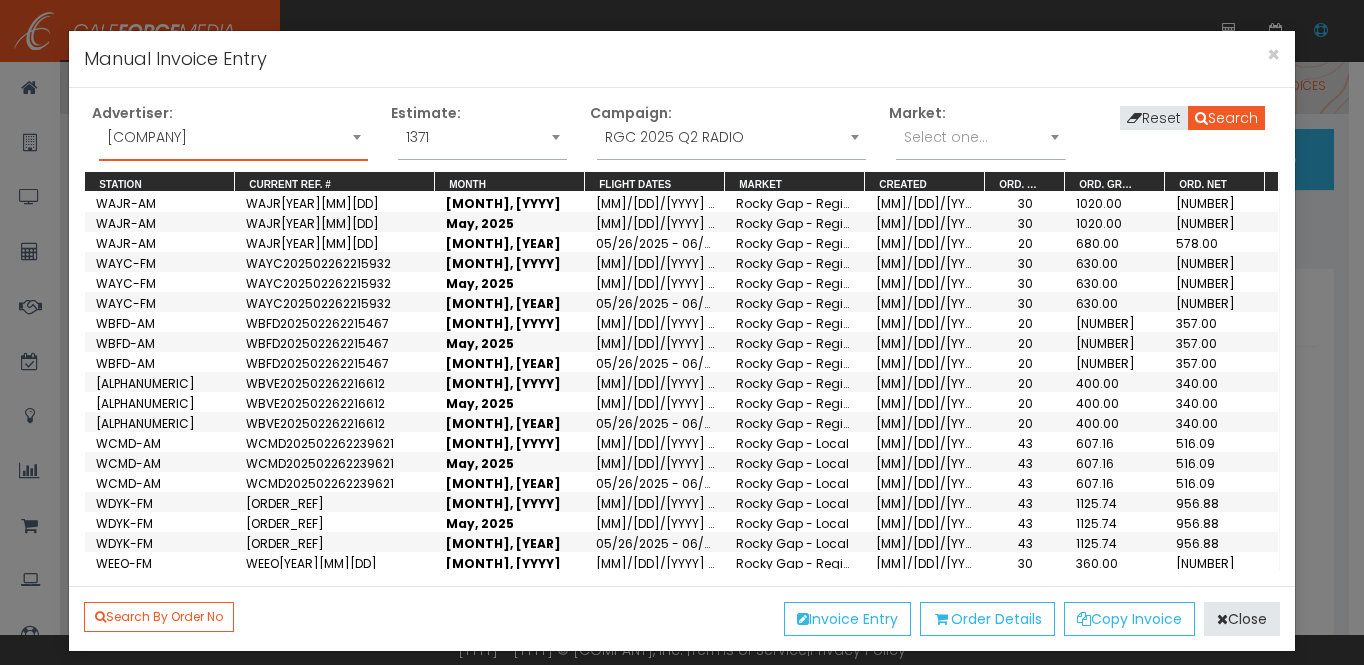 click on "[COMPANY]" at bounding box center (233, 137) 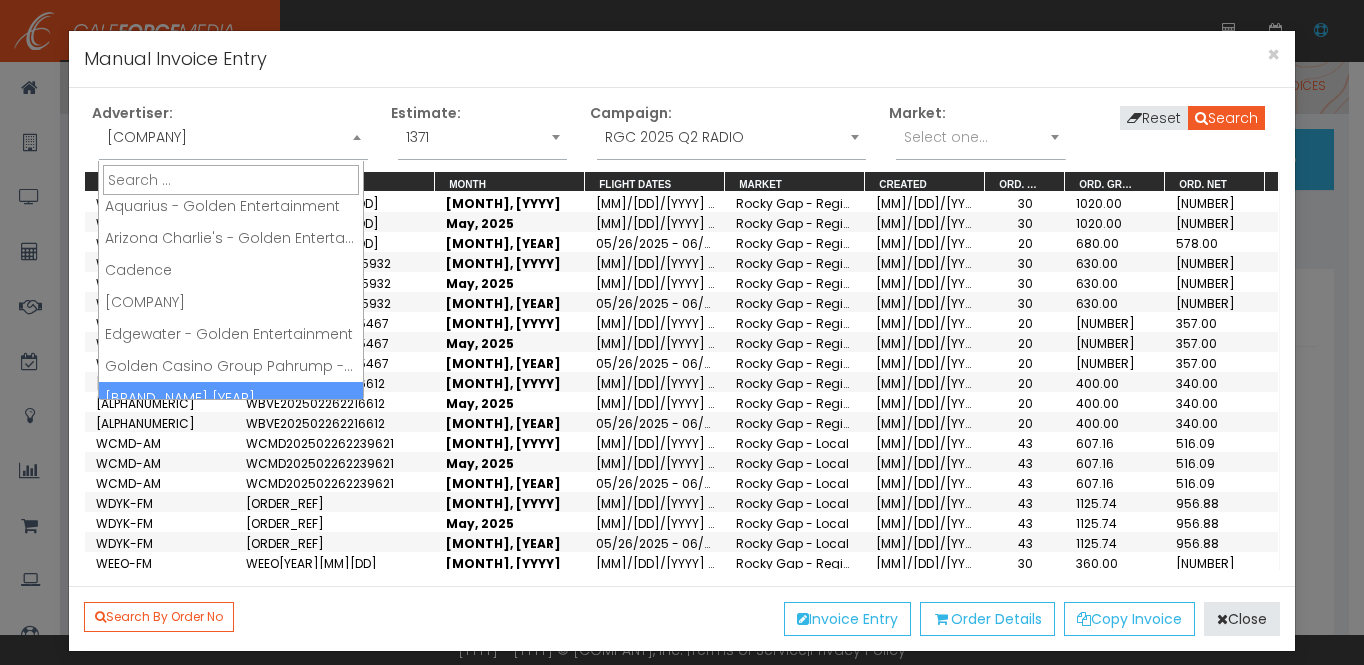 scroll, scrollTop: 0, scrollLeft: 0, axis: both 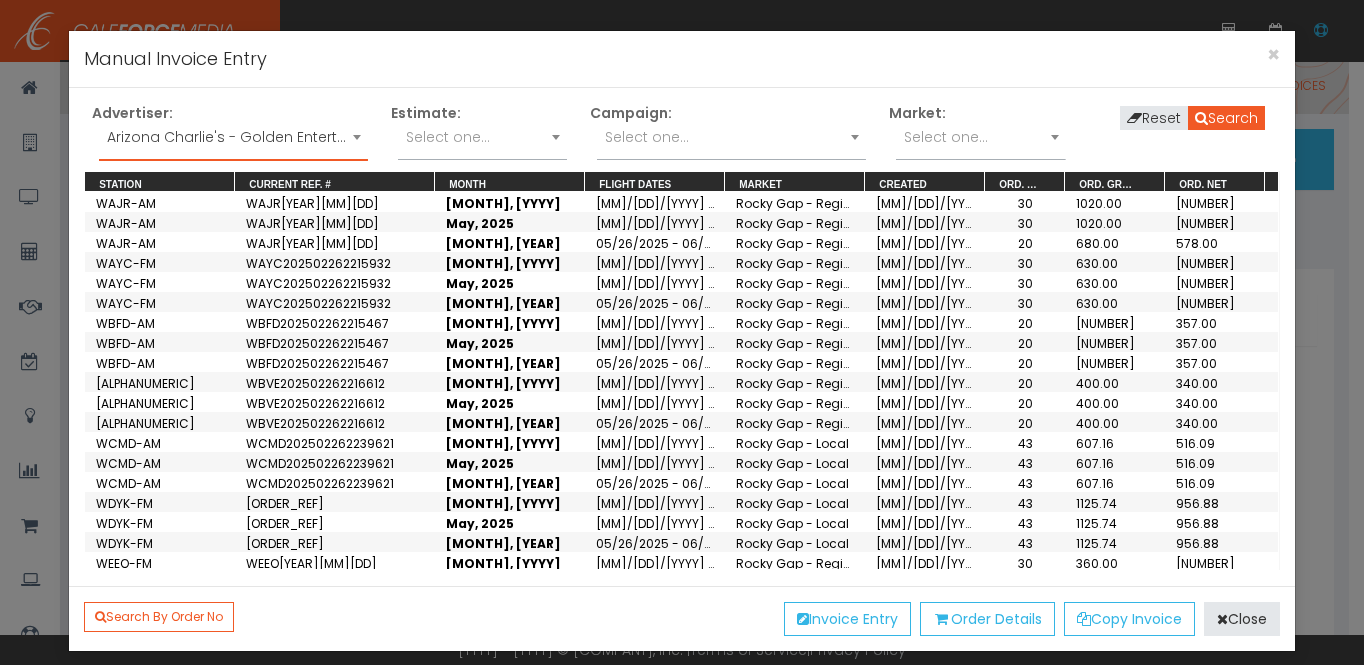 click on "Select one..." at bounding box center (731, 137) 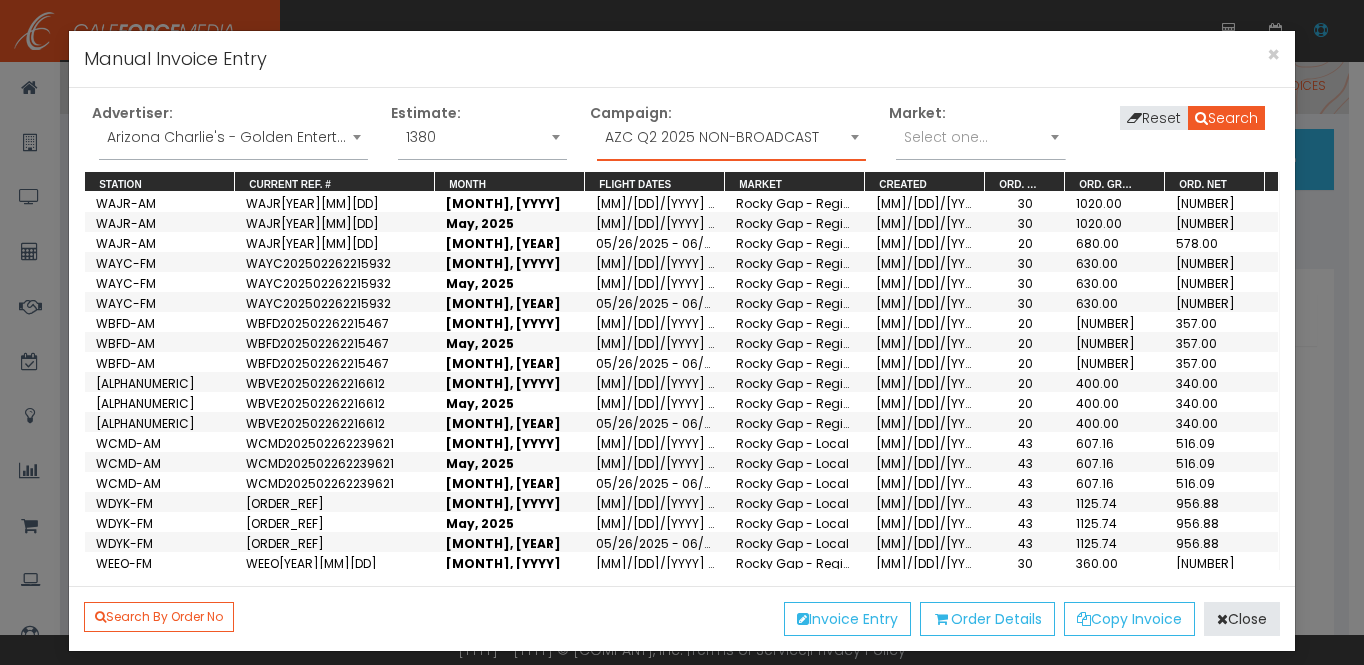 click on "AZC Q2 2025 NON-BROADCAST" at bounding box center [731, 137] 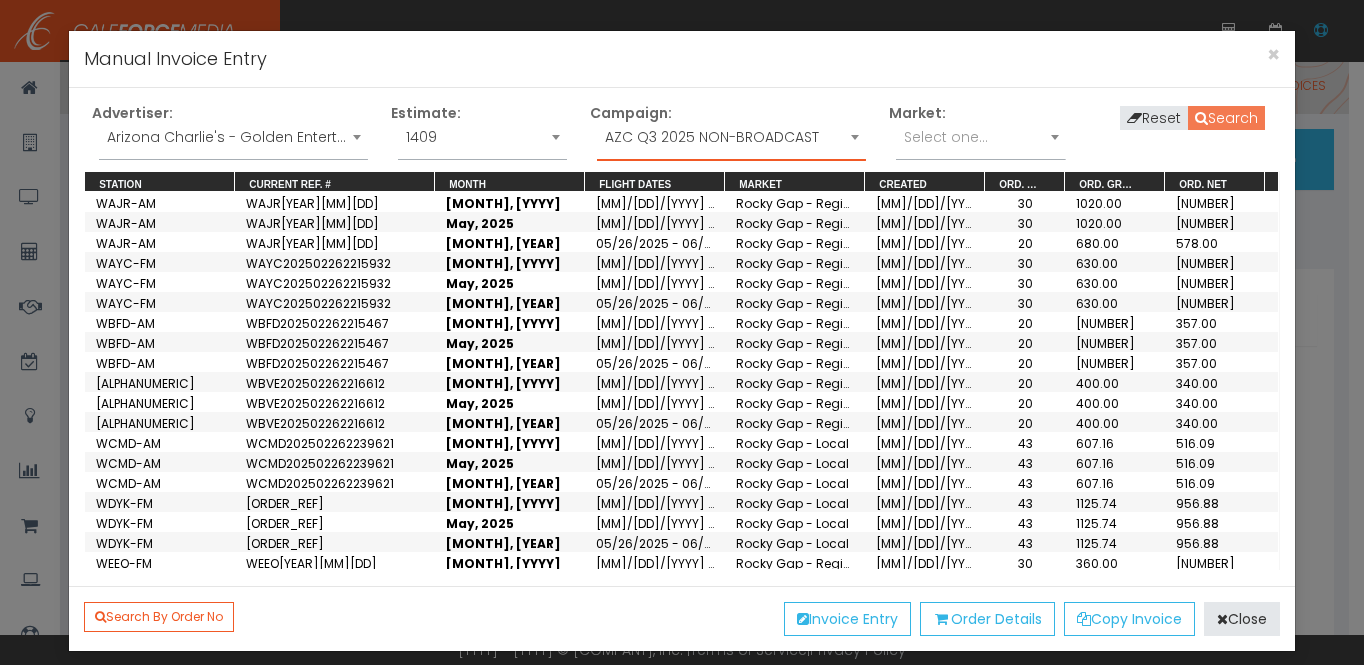 click on "Search" at bounding box center [1226, 118] 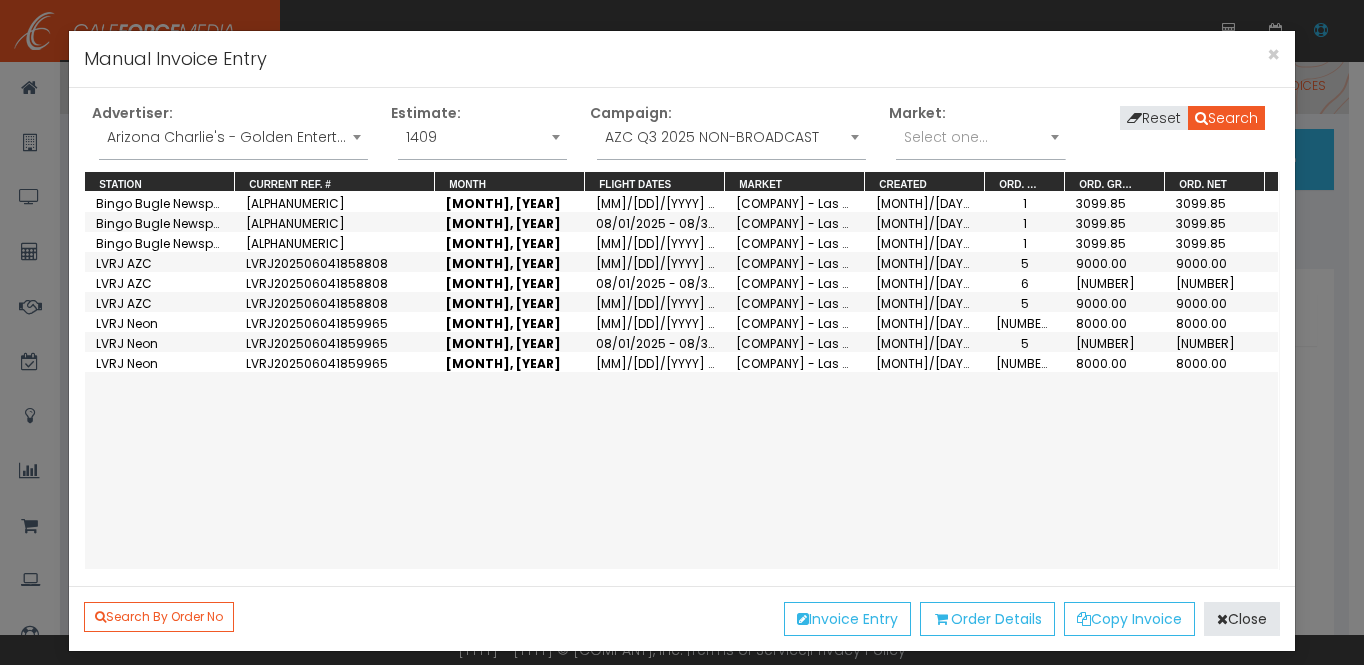 click on "Advertiser:
Select one ...
[COMPANY]
[COMPANY]
[COMPANY]
[COMPANY]
[COMPANY]
[COMPANY] [COMPANY] [COMPANY] [COMPANY] [COMPANY]" at bounding box center (233, 137) 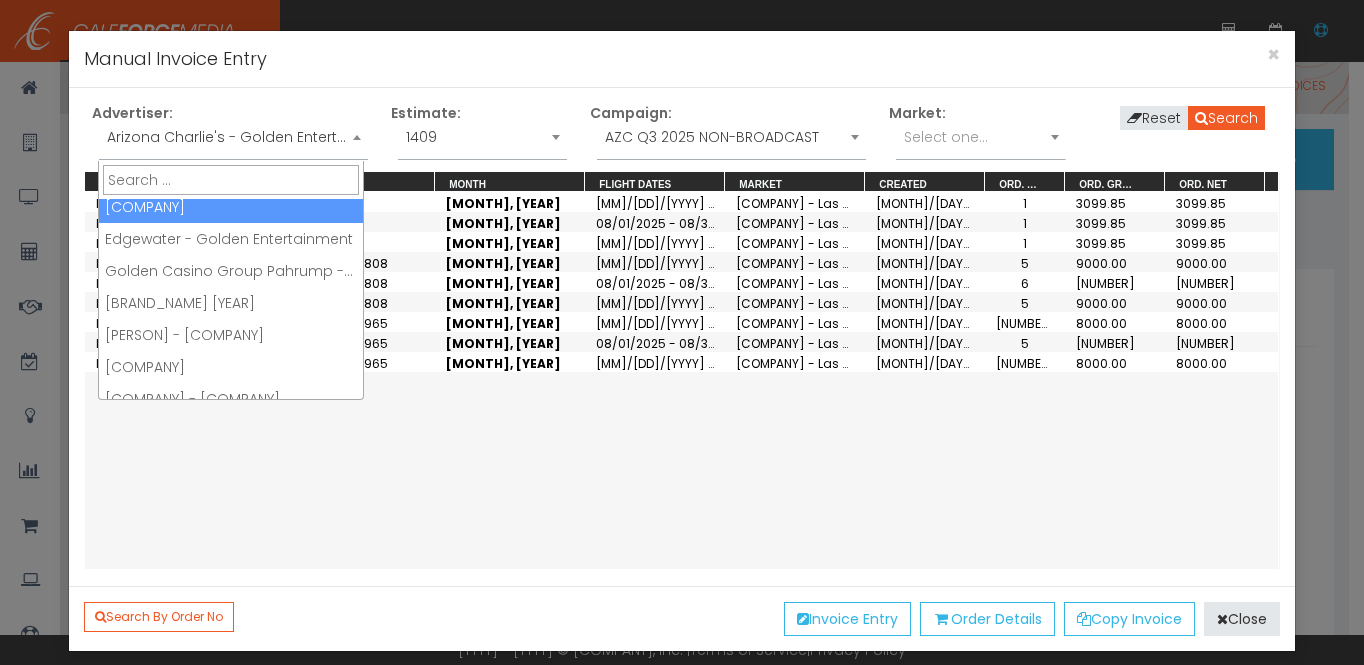 scroll, scrollTop: 120, scrollLeft: 0, axis: vertical 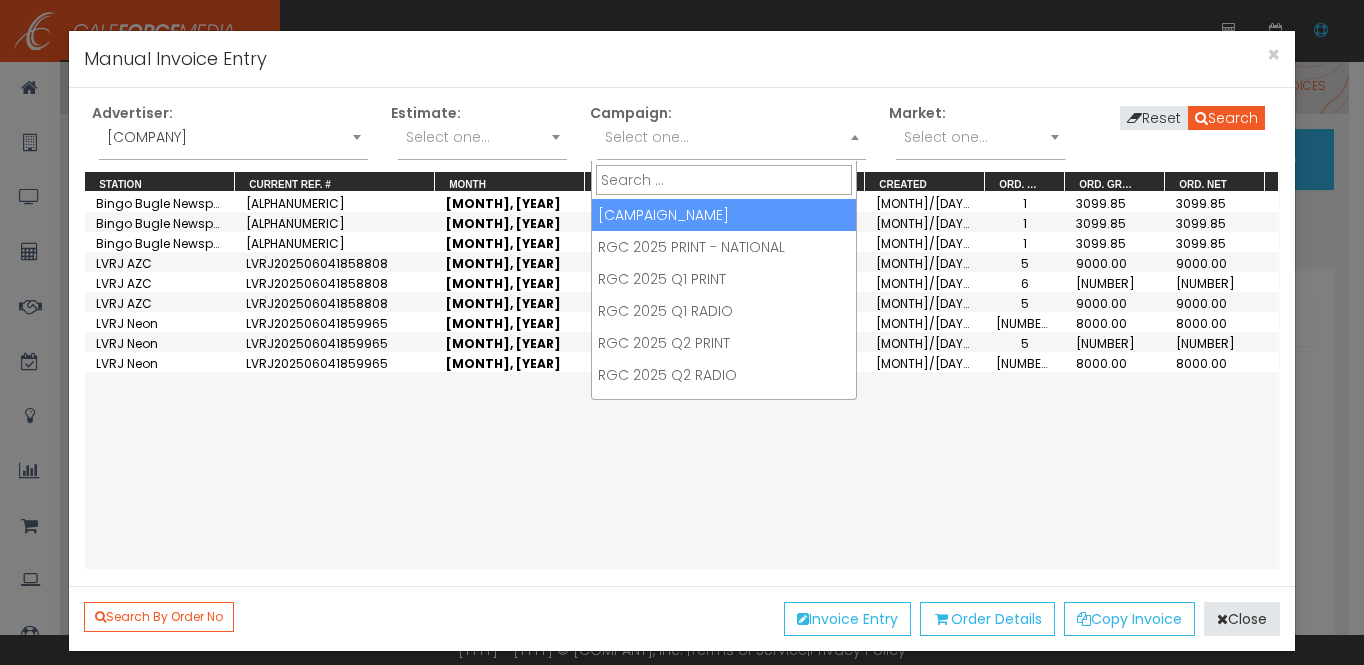 click on "Select one..." at bounding box center (647, 137) 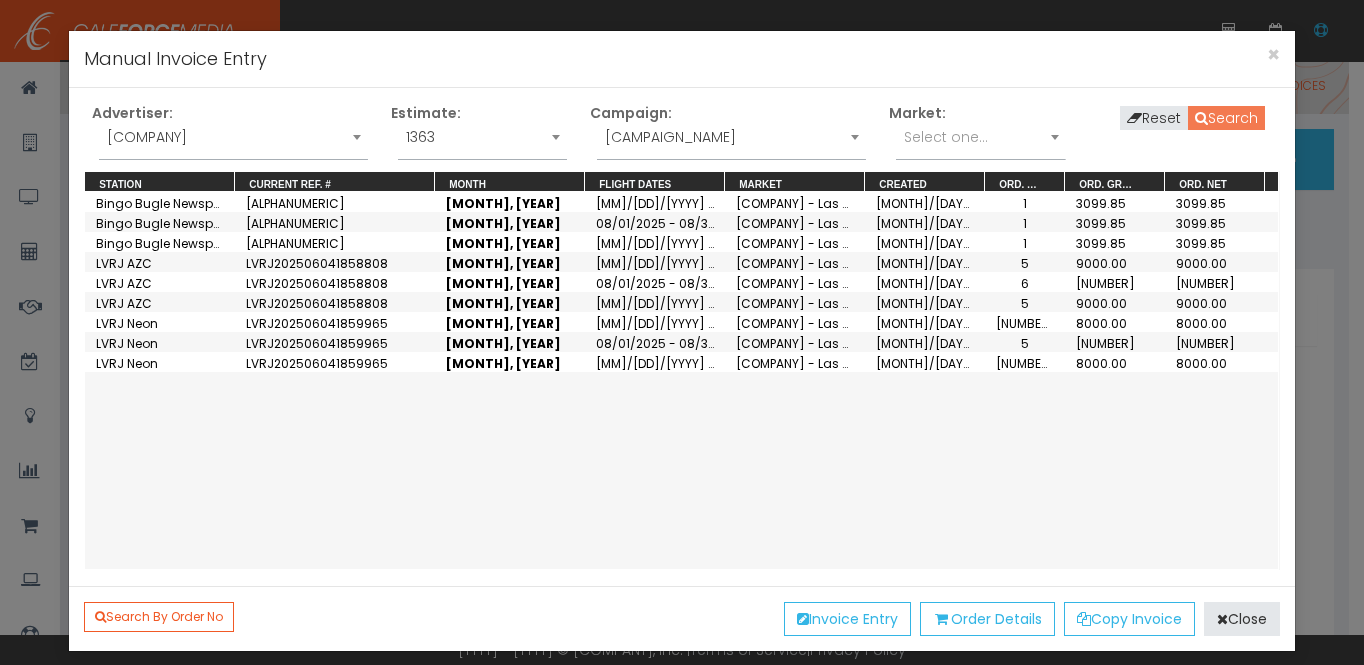 click on "Search" at bounding box center (1226, 118) 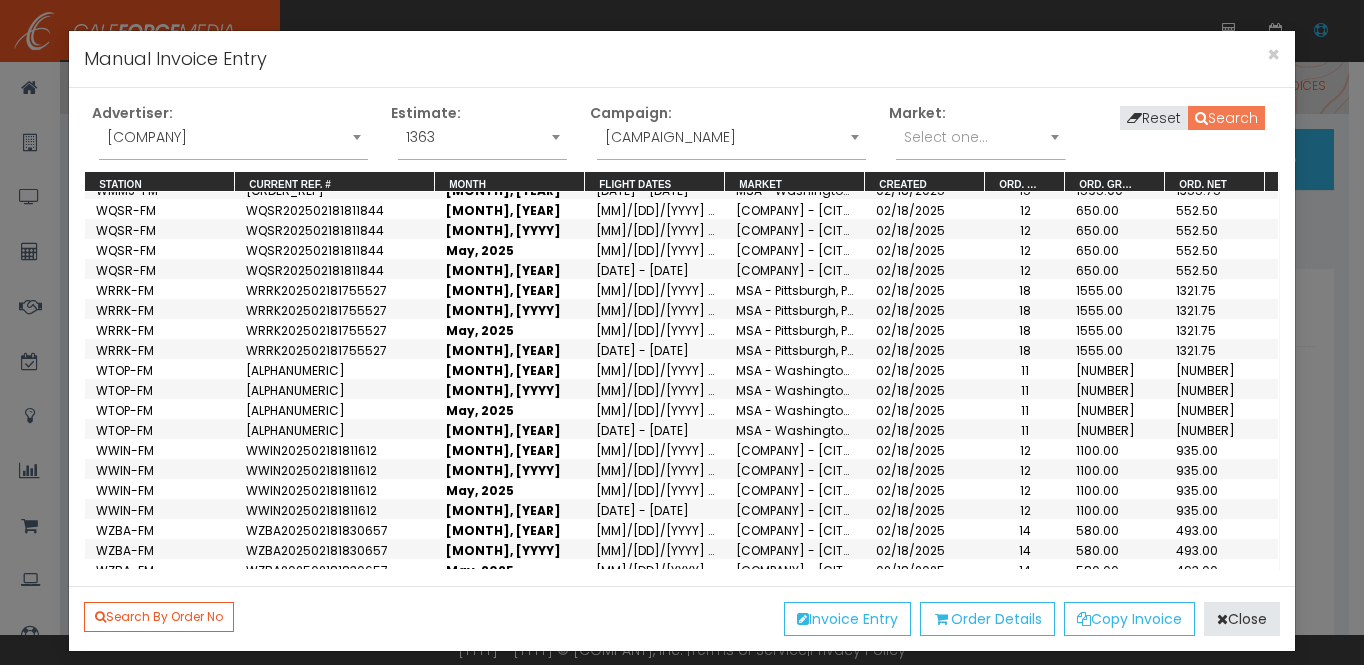scroll, scrollTop: 838, scrollLeft: 0, axis: vertical 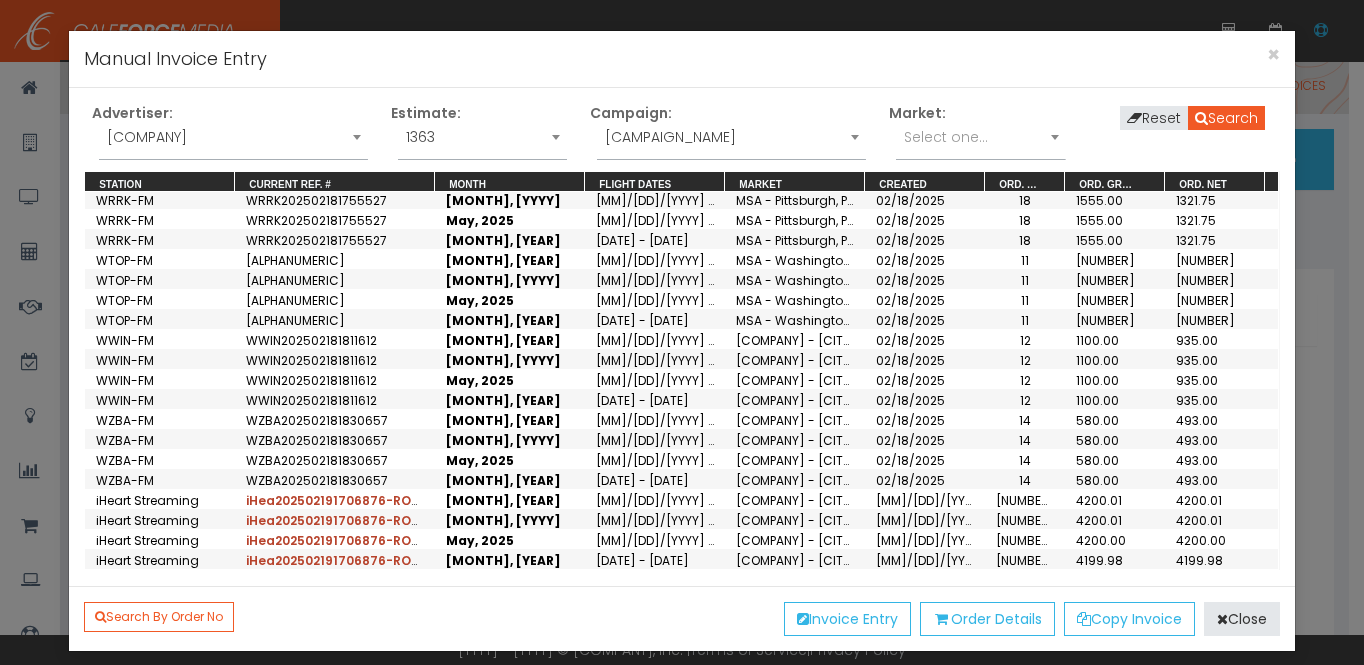 click on "[CAMPAIGN_NAME]" at bounding box center (731, 137) 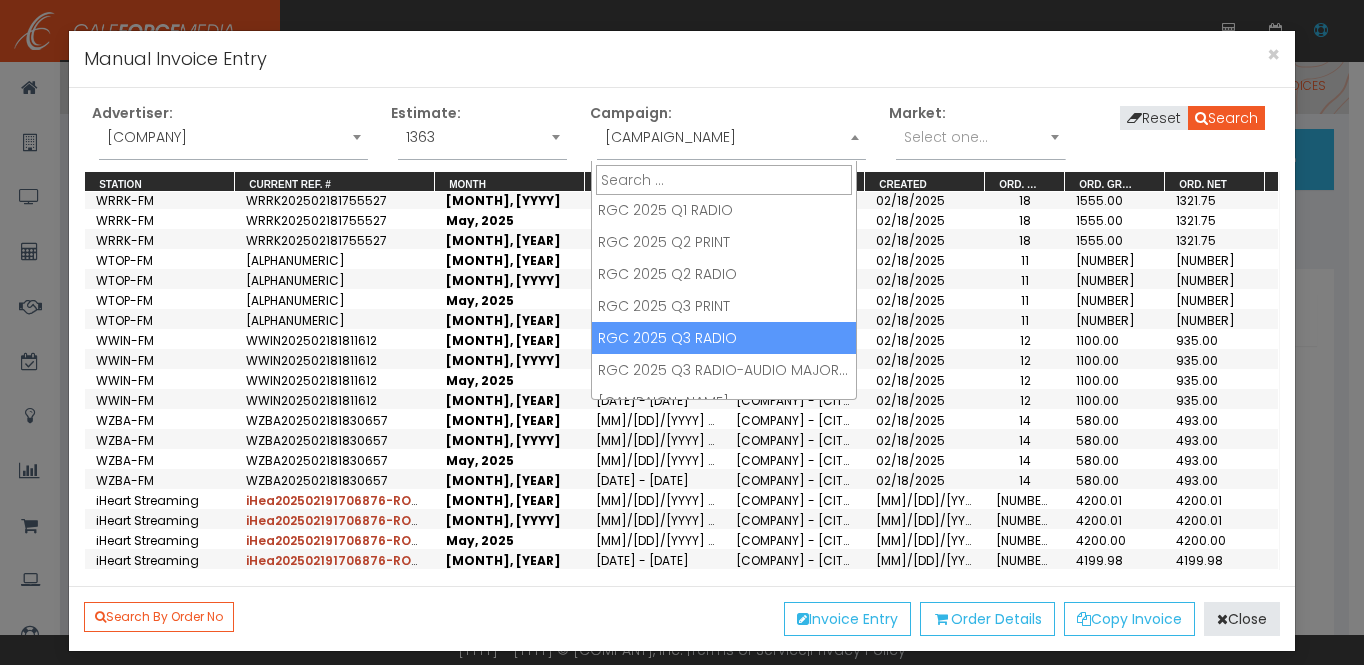 scroll, scrollTop: 120, scrollLeft: 0, axis: vertical 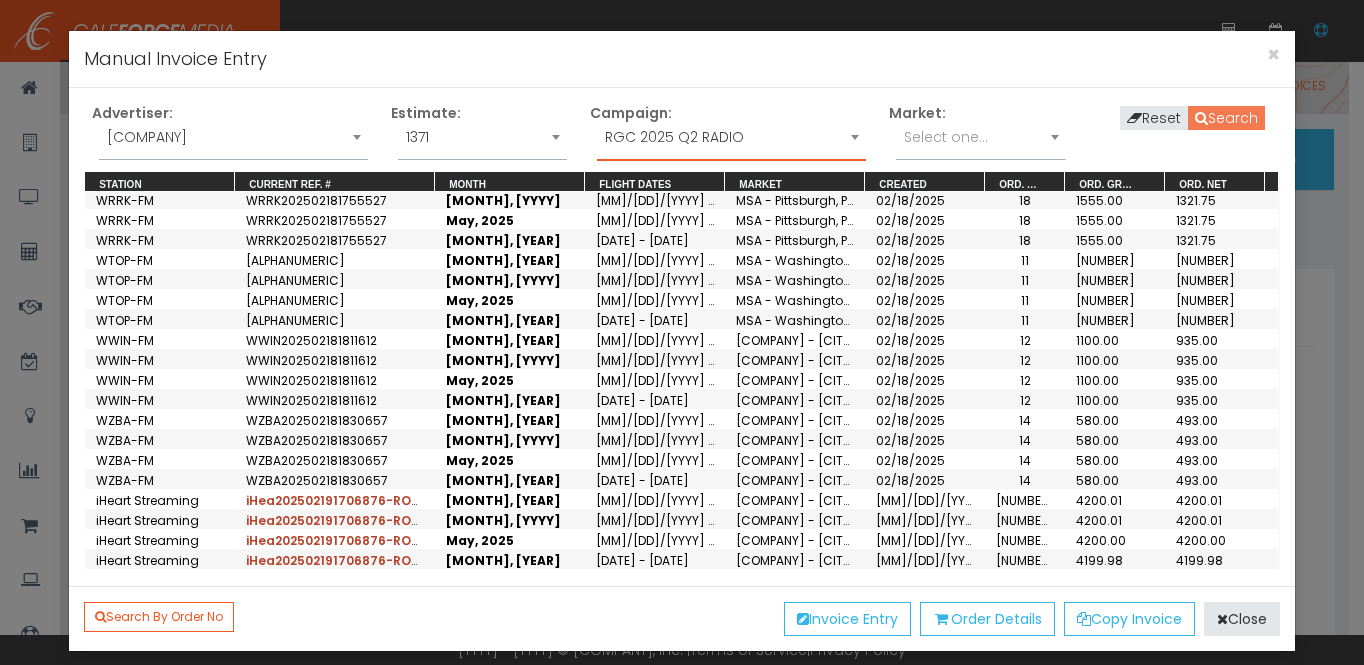 click at bounding box center (1201, 118) 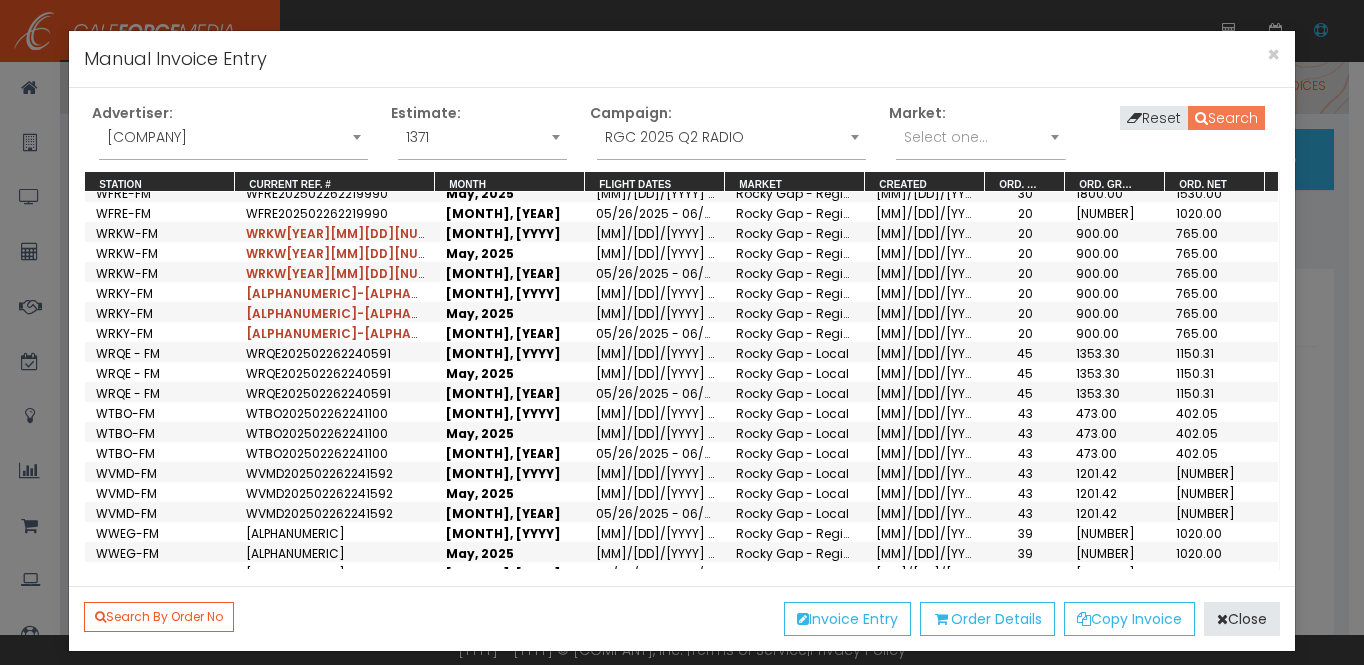 scroll, scrollTop: 598, scrollLeft: 0, axis: vertical 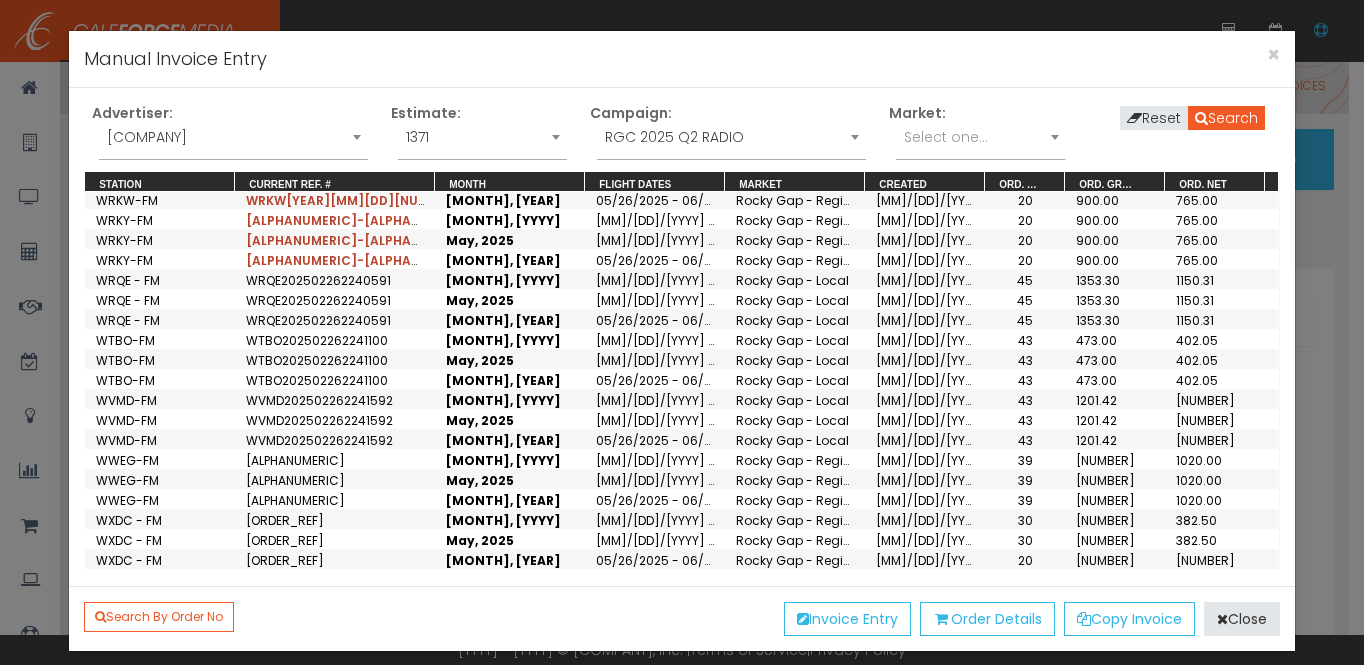 click on "[ALPHANUMERIC]" at bounding box center [295, 500] 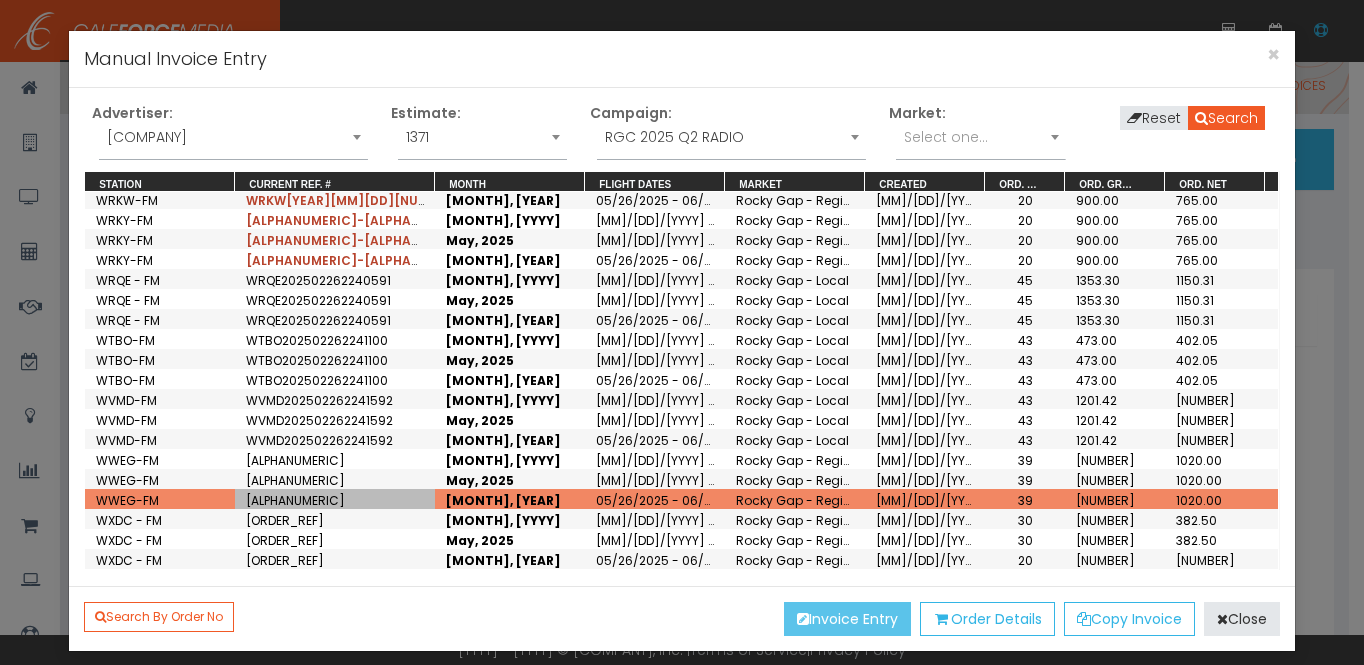click on "Invoice Entry" at bounding box center [847, 619] 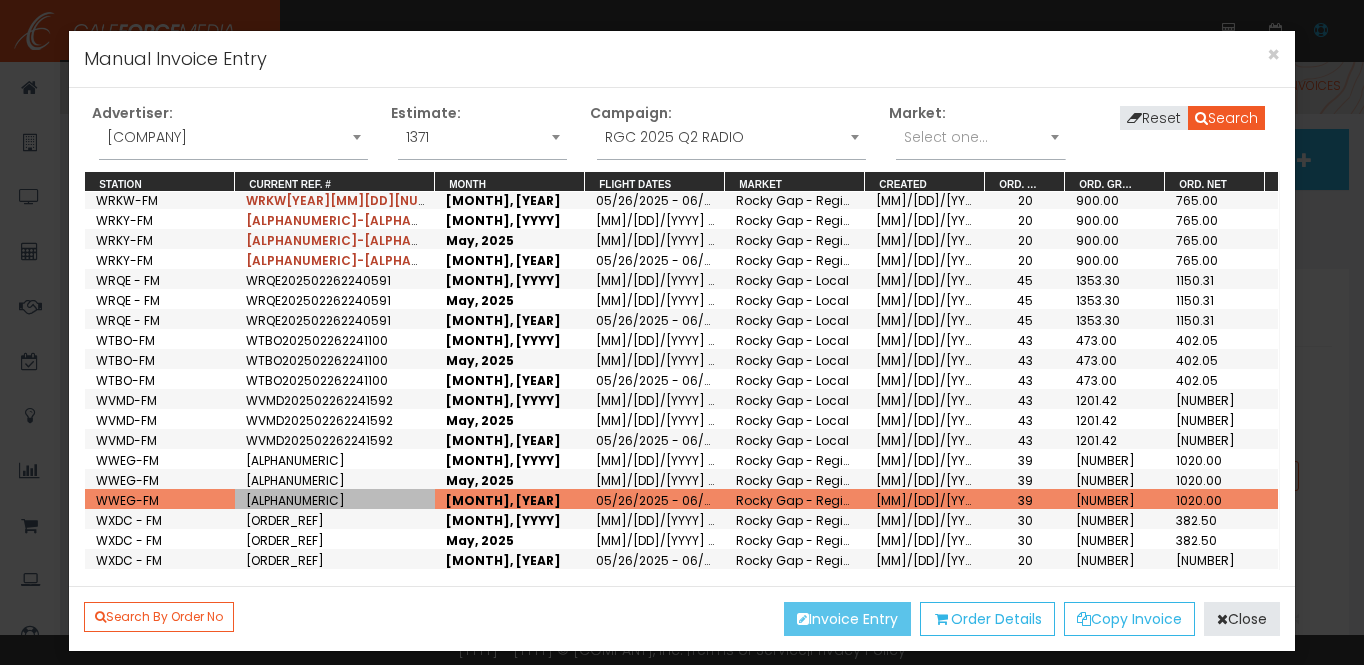 scroll, scrollTop: 0, scrollLeft: 0, axis: both 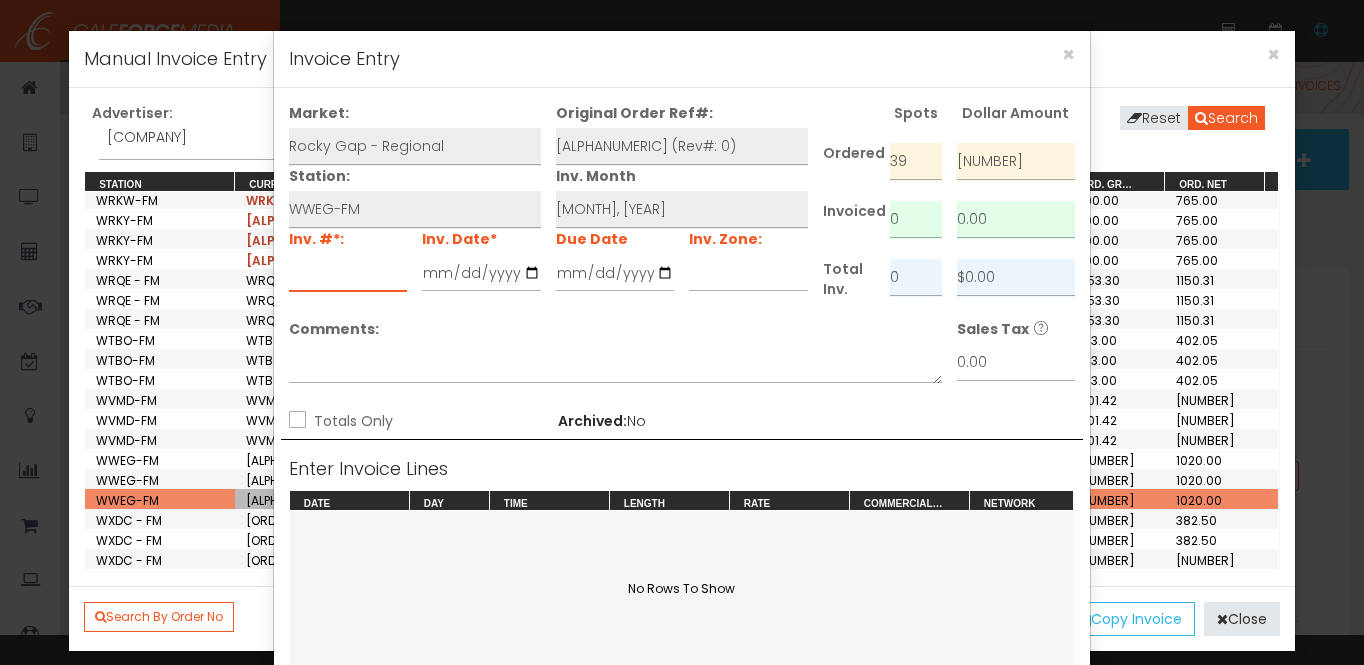 click at bounding box center (348, 273) 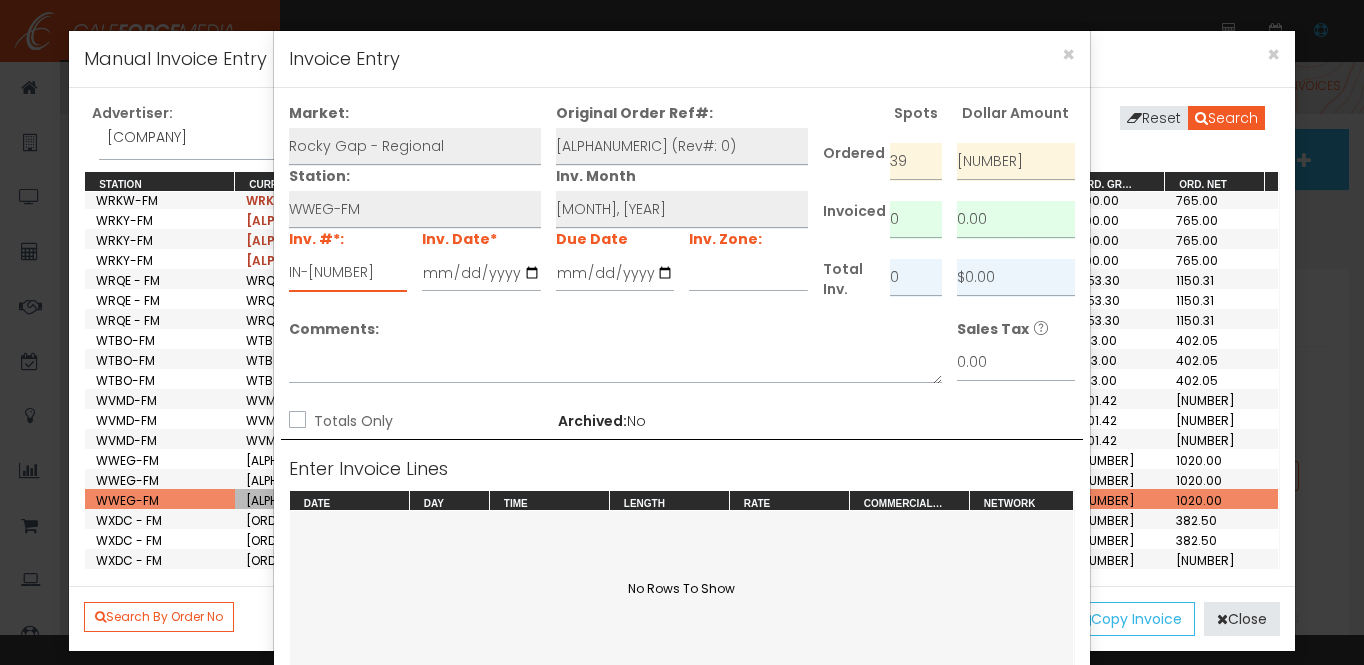 type on "IN-[NUMBER]" 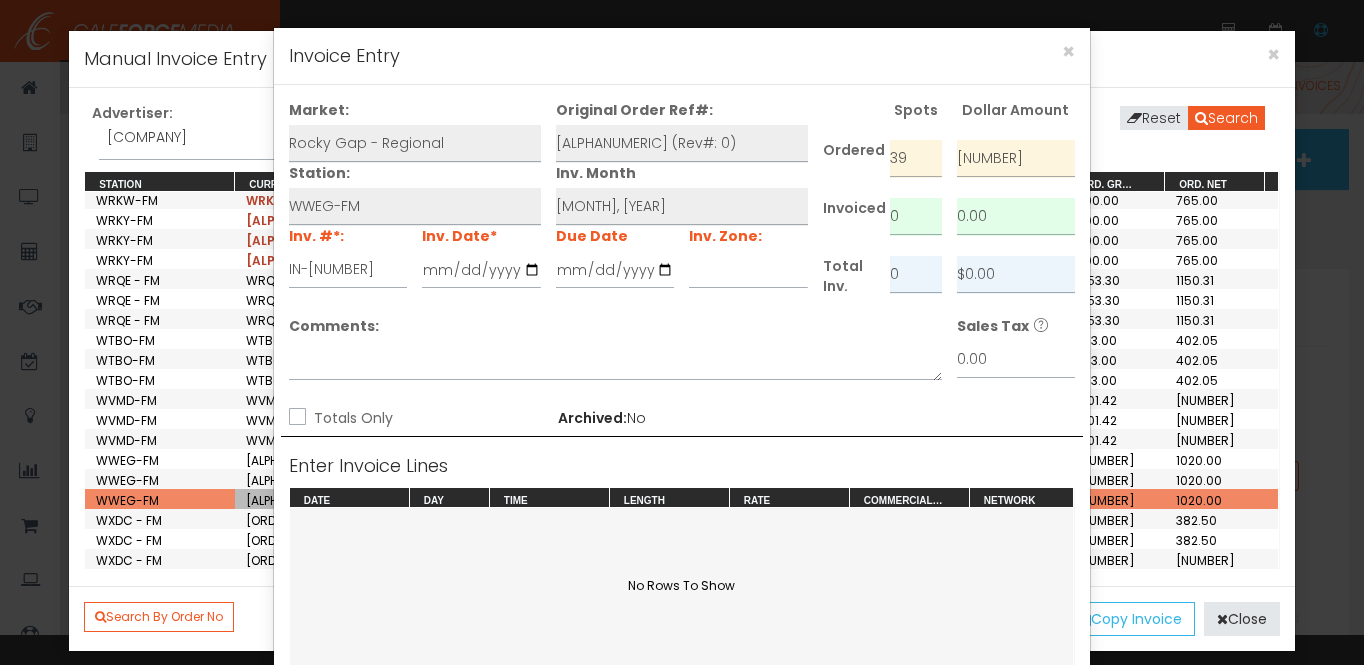 scroll, scrollTop: 4, scrollLeft: 0, axis: vertical 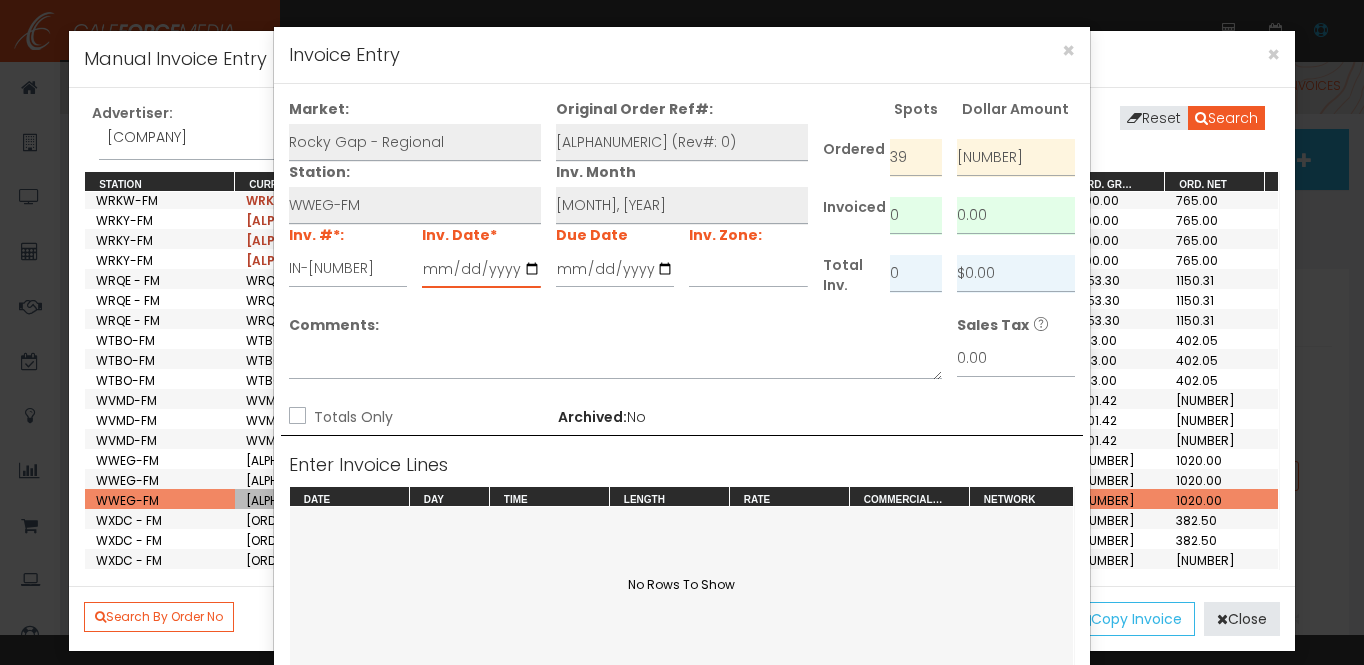 click at bounding box center [481, 269] 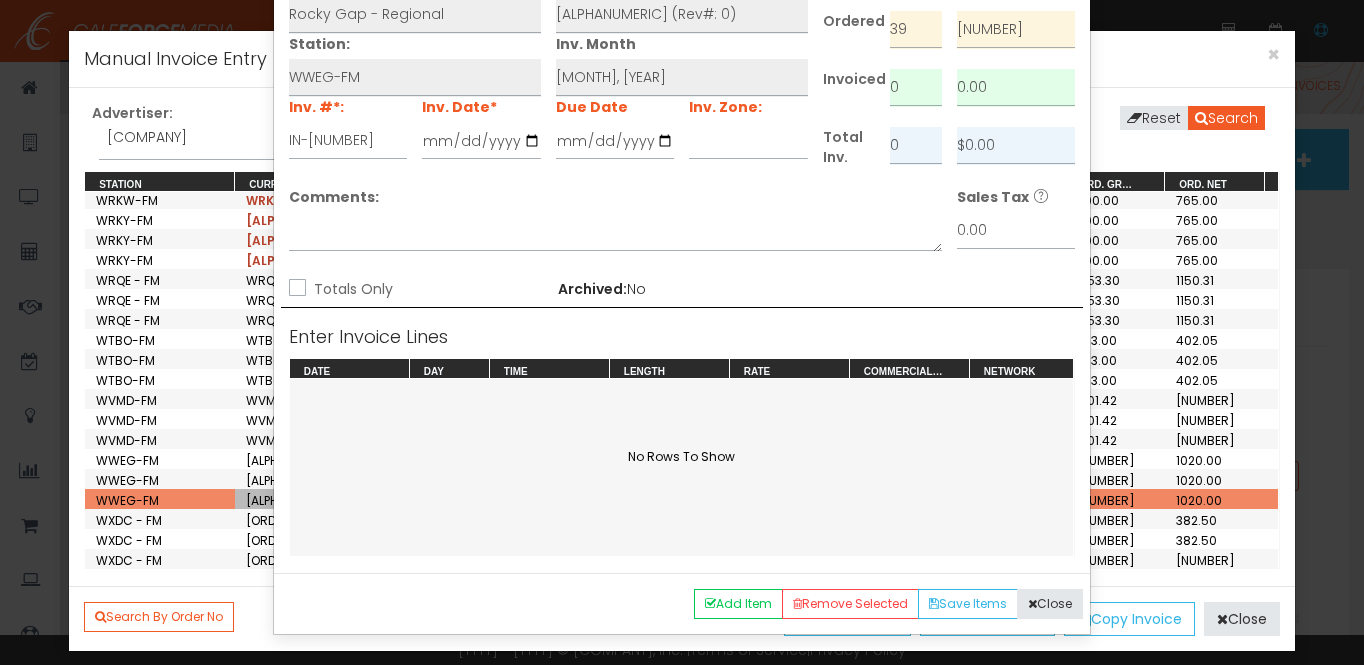 click on "Totals Only" at bounding box center [295, 289] 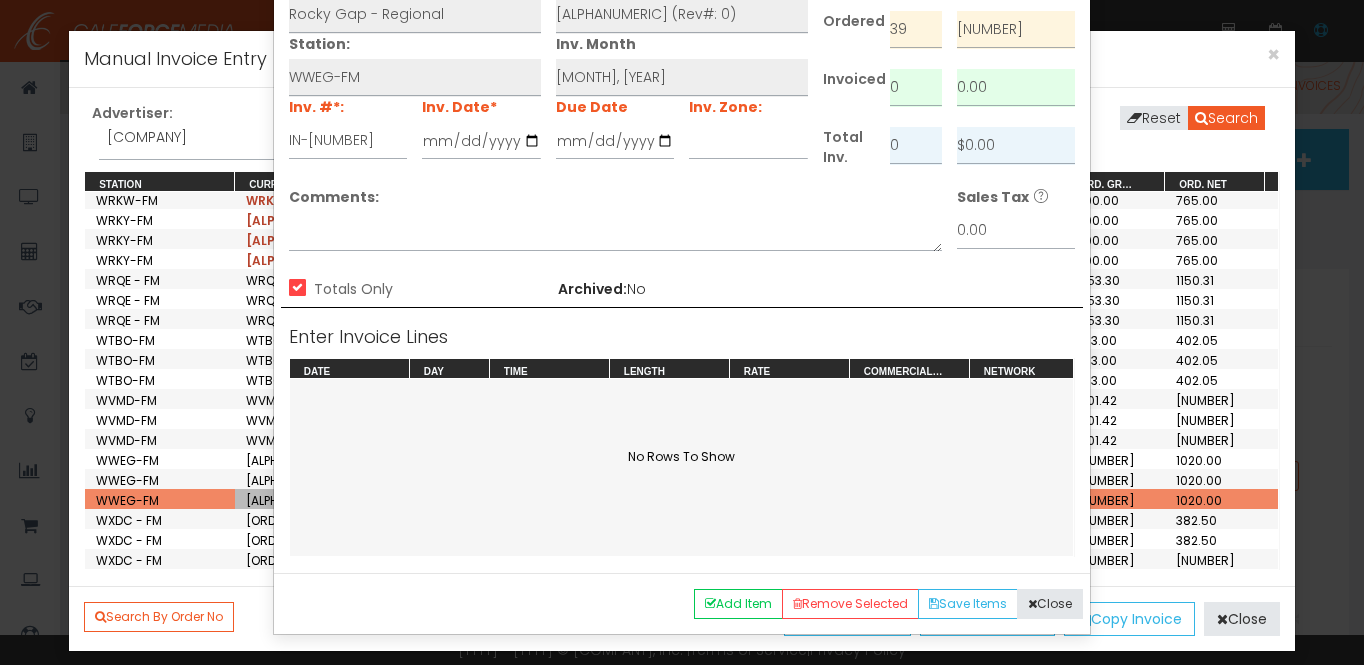 scroll, scrollTop: 82, scrollLeft: 0, axis: vertical 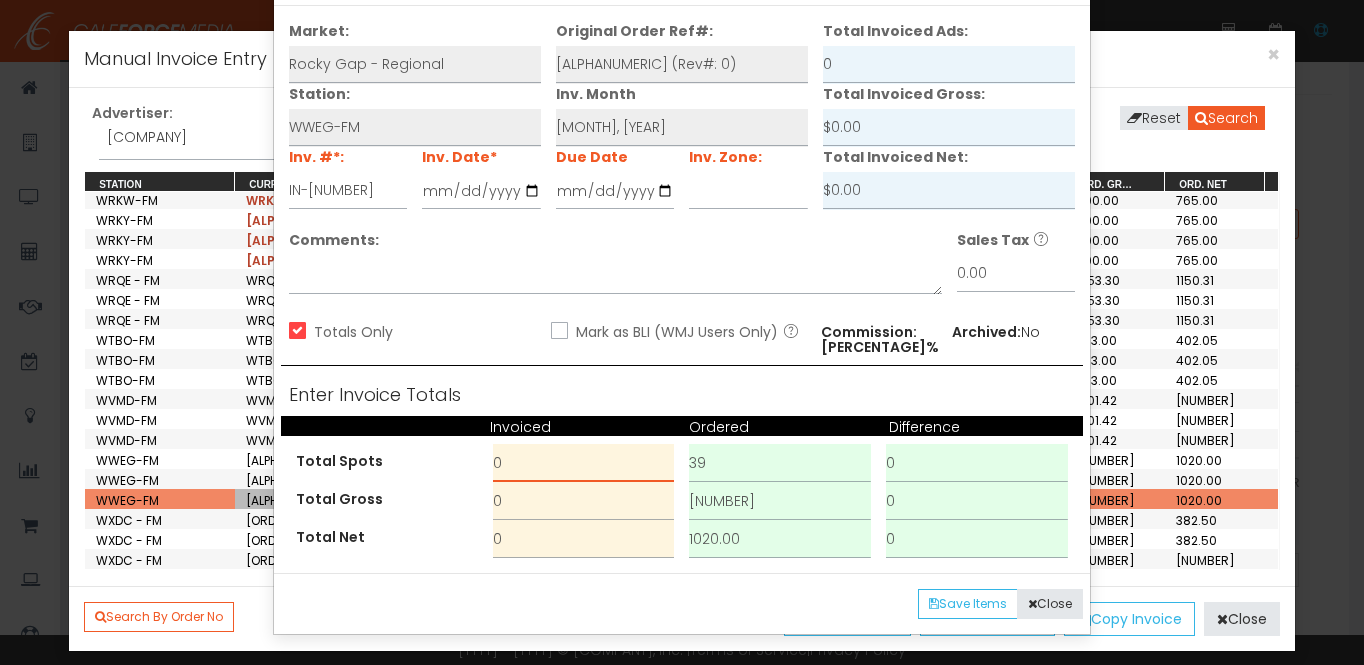 drag, startPoint x: 563, startPoint y: 459, endPoint x: 423, endPoint y: 453, distance: 140.12851 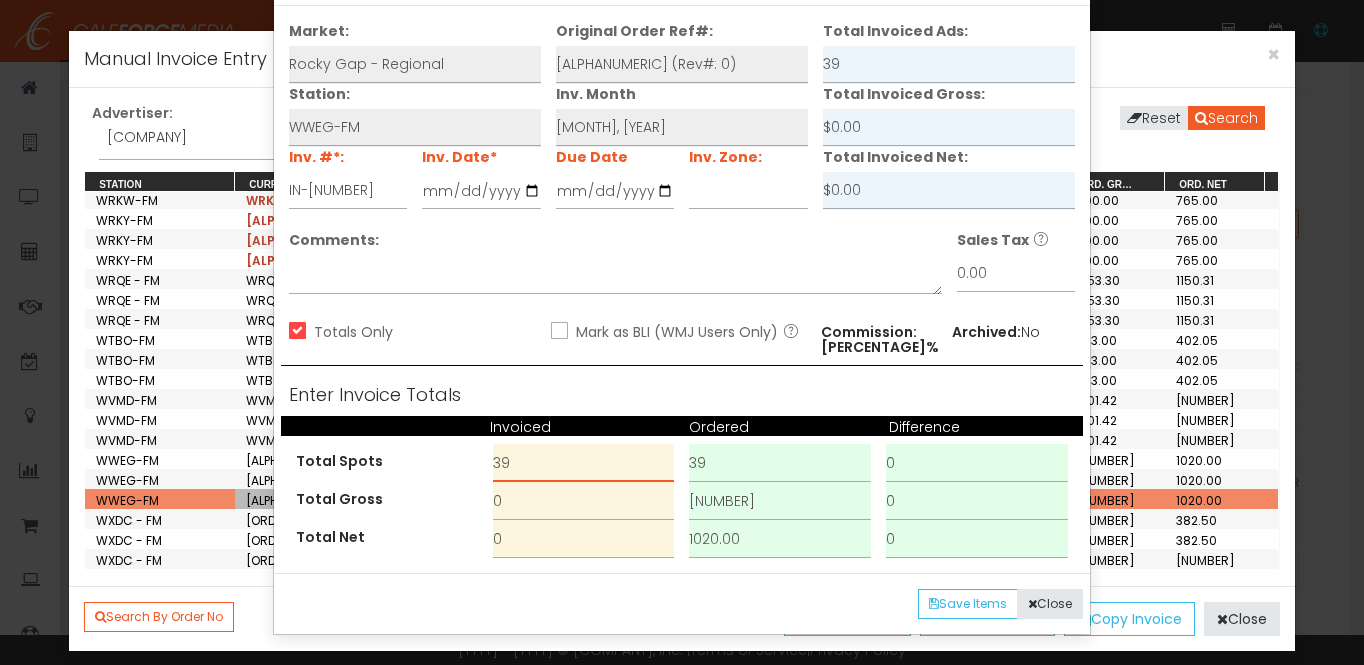 type on "39" 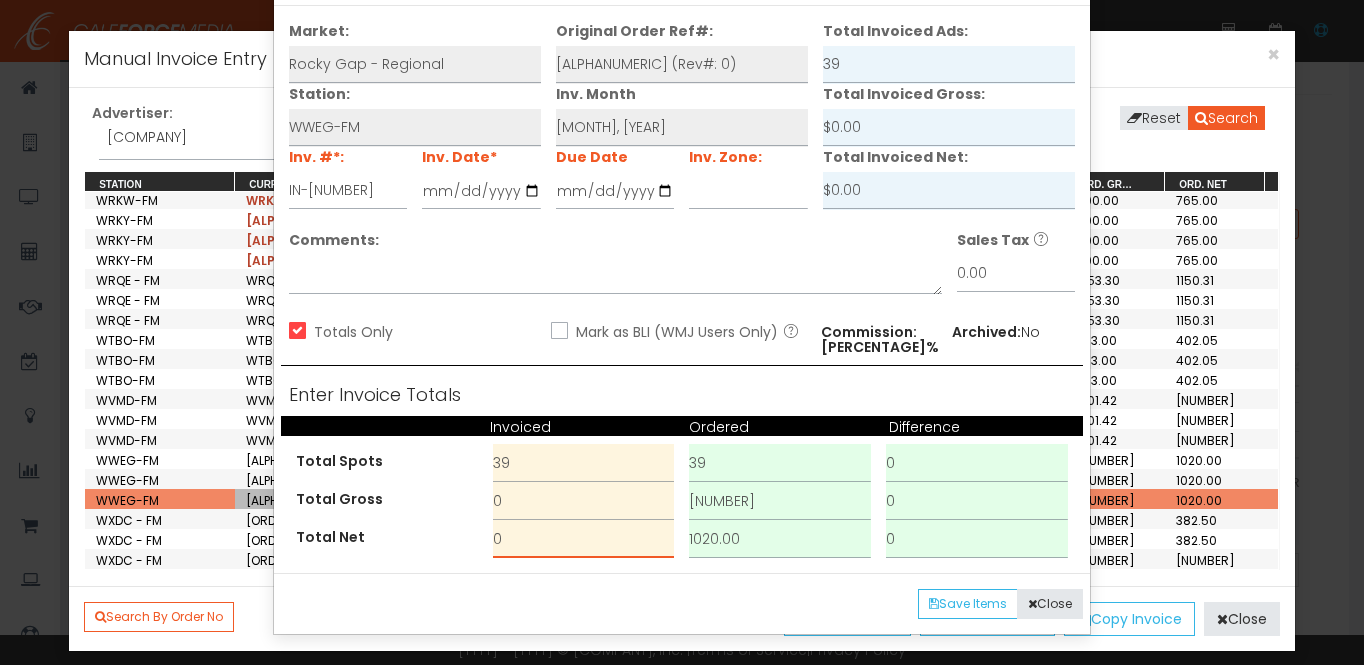drag, startPoint x: 531, startPoint y: 537, endPoint x: 429, endPoint y: 536, distance: 102.0049 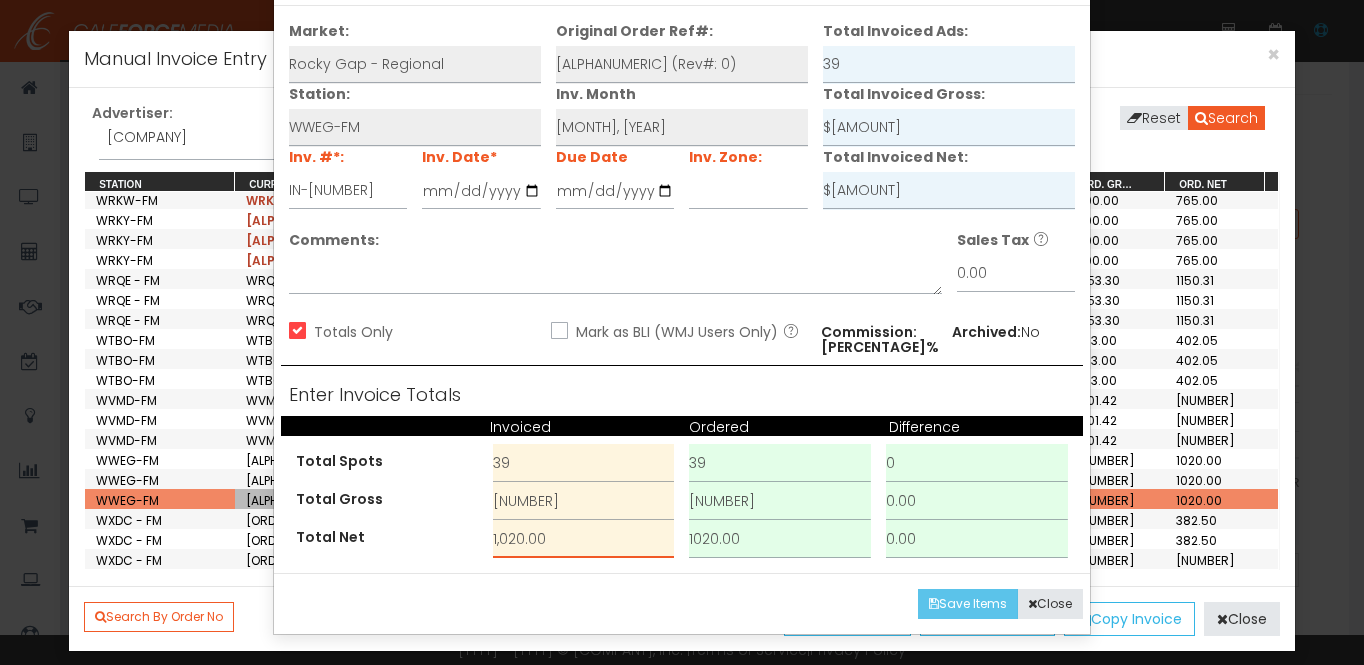 type on "1,020.00" 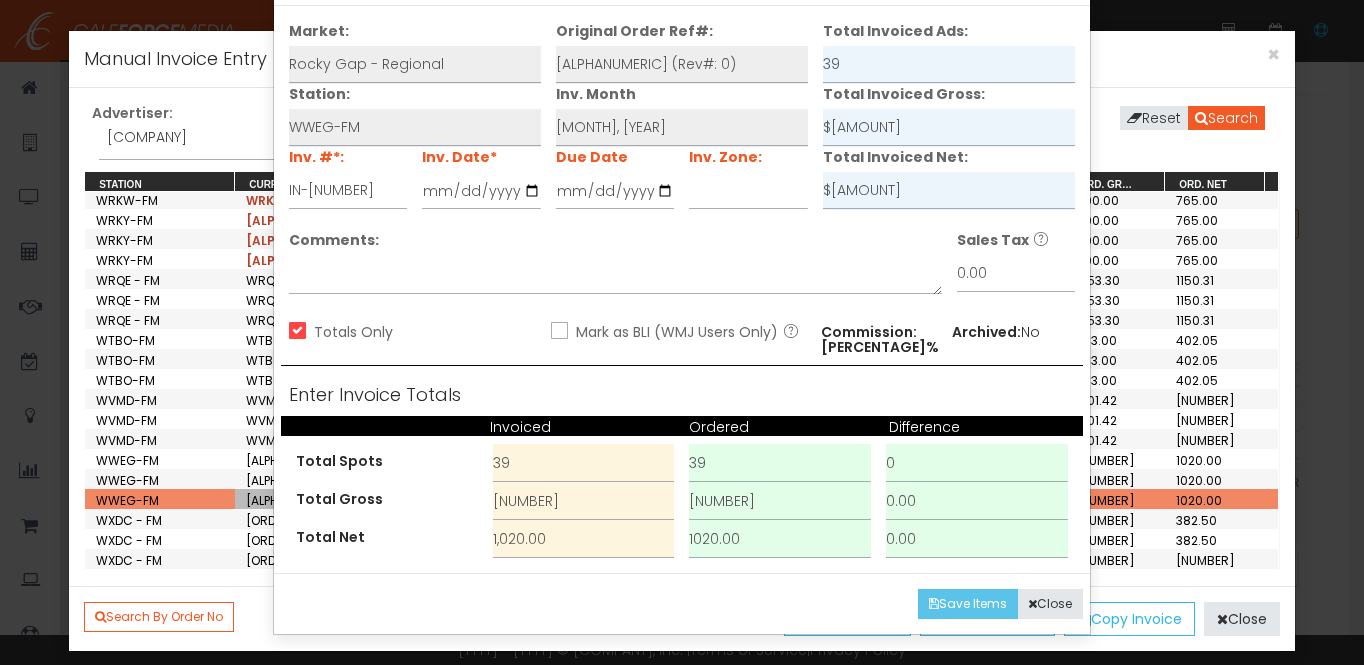 click on "Save Items" at bounding box center [968, 604] 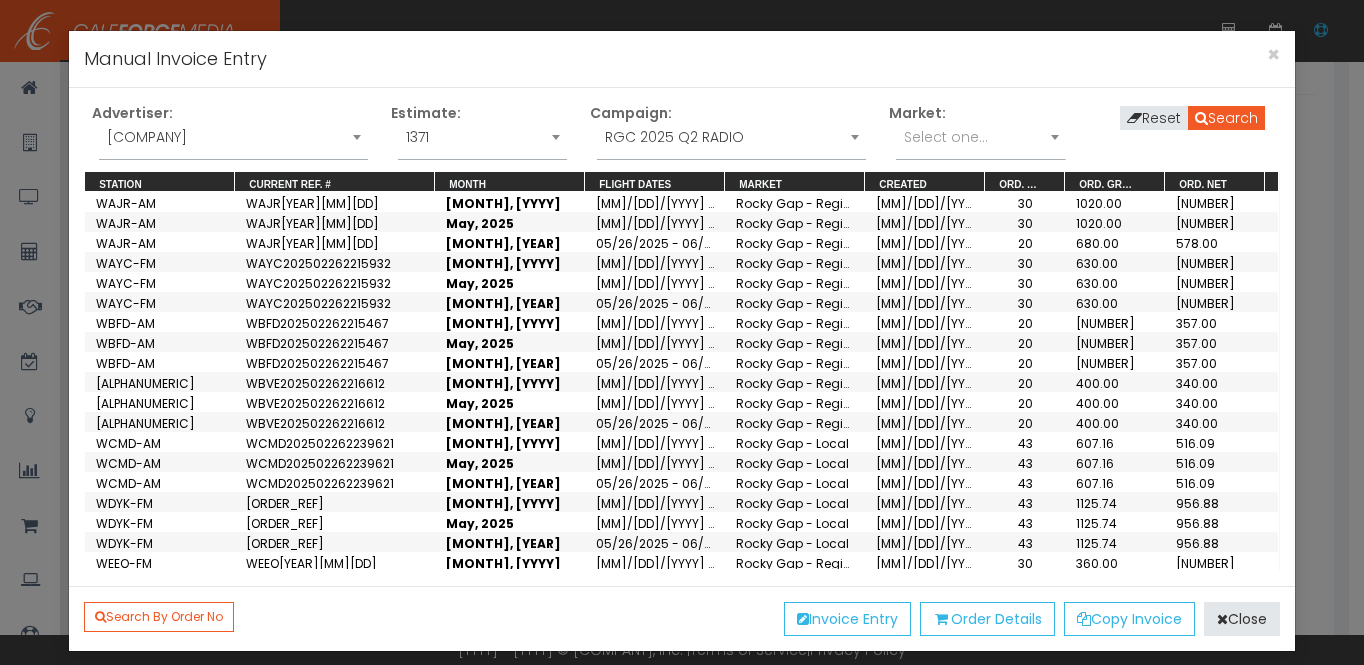 click on "[COMPANY]" at bounding box center [233, 137] 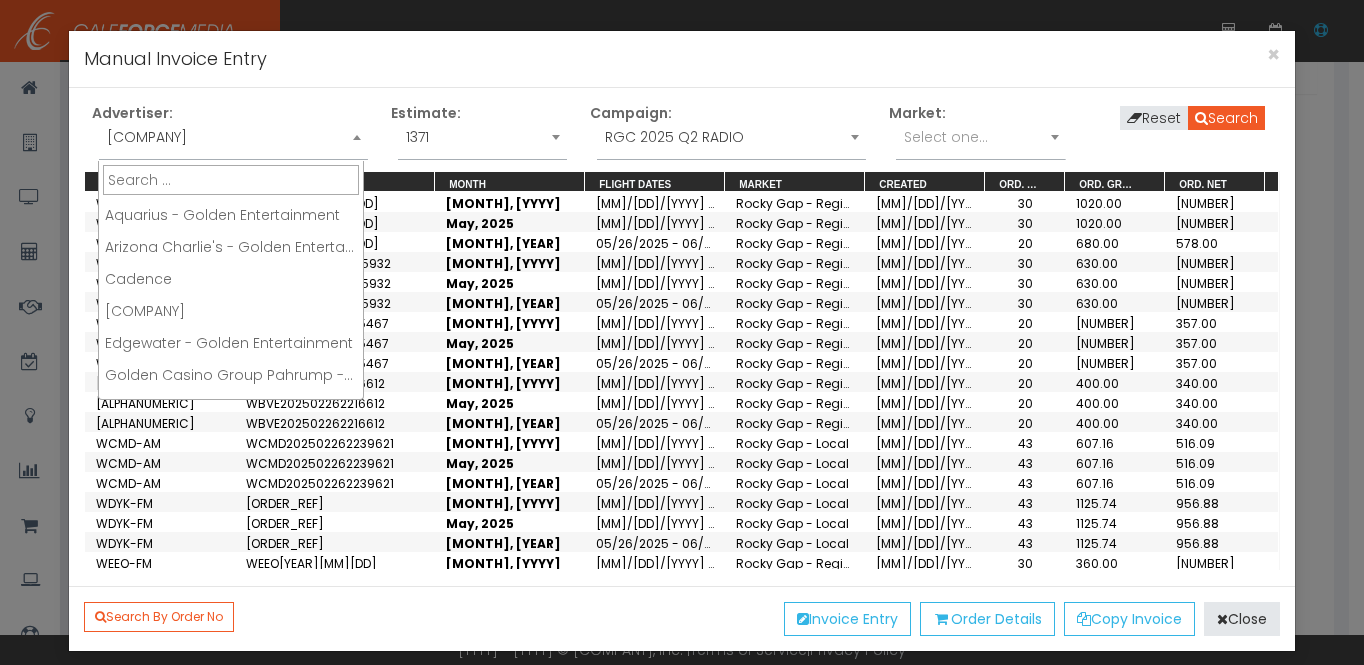 scroll, scrollTop: 120, scrollLeft: 0, axis: vertical 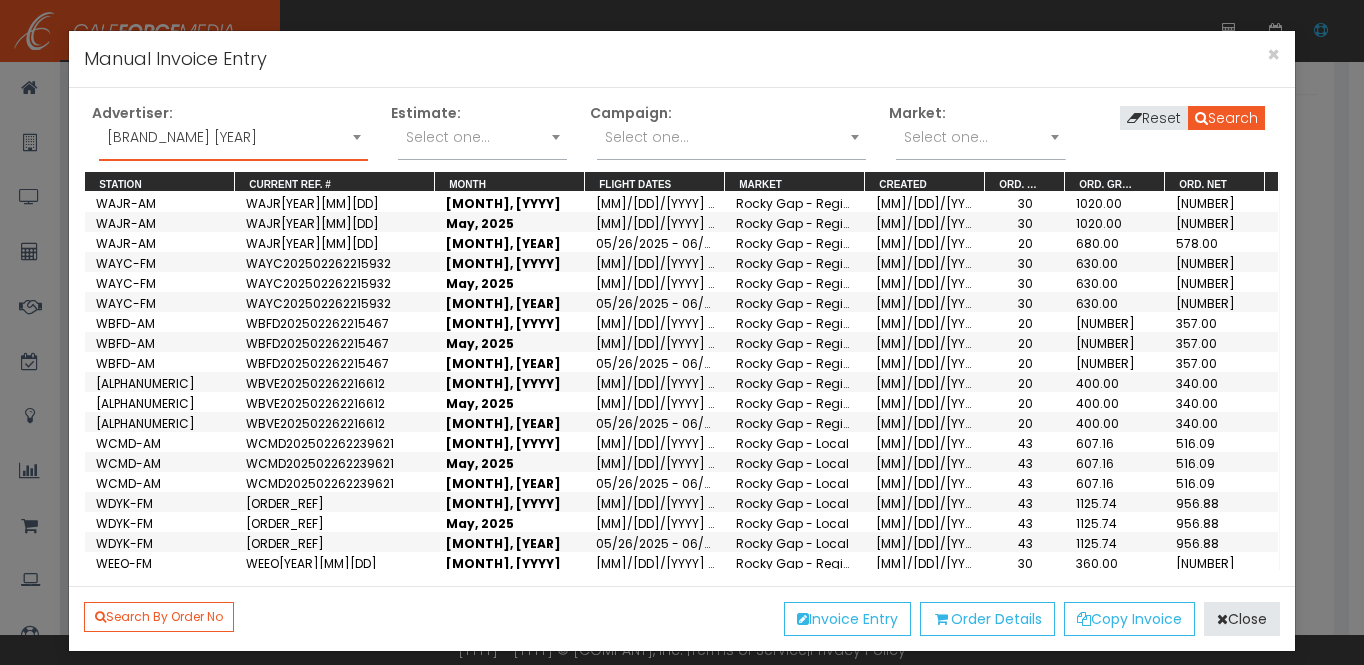 click on "Select one..." at bounding box center (731, 137) 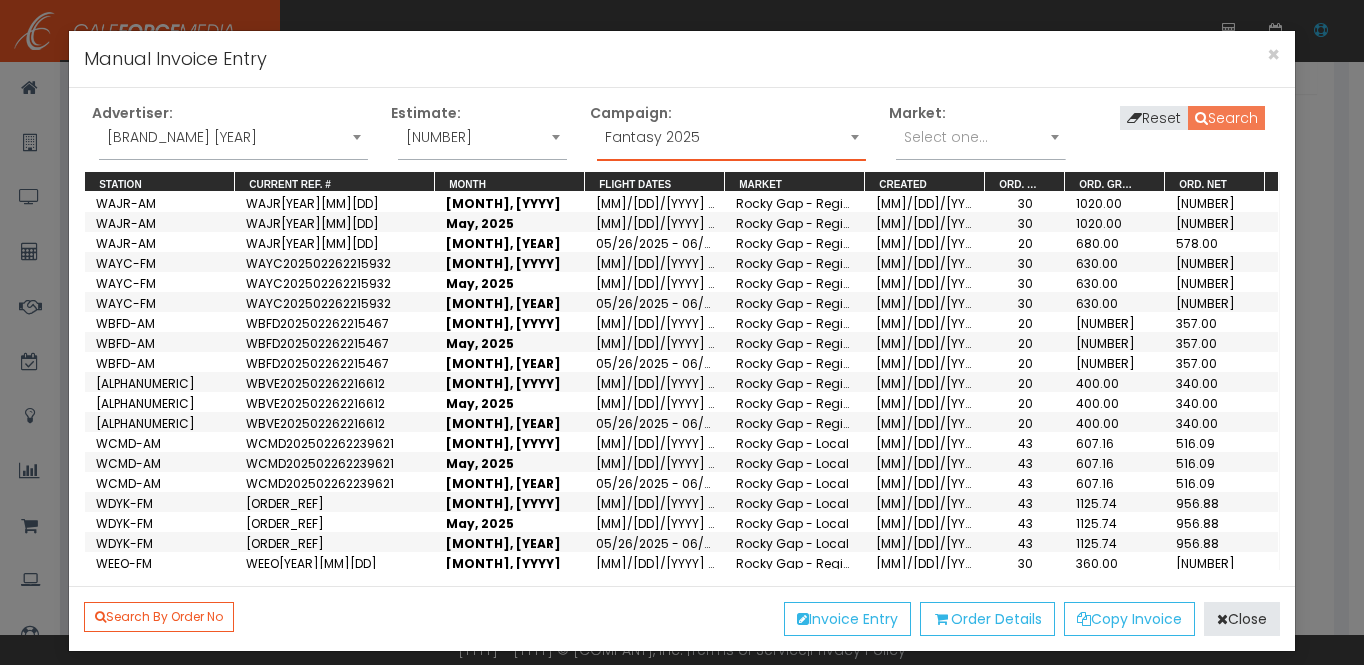 click on "Search" at bounding box center [1226, 118] 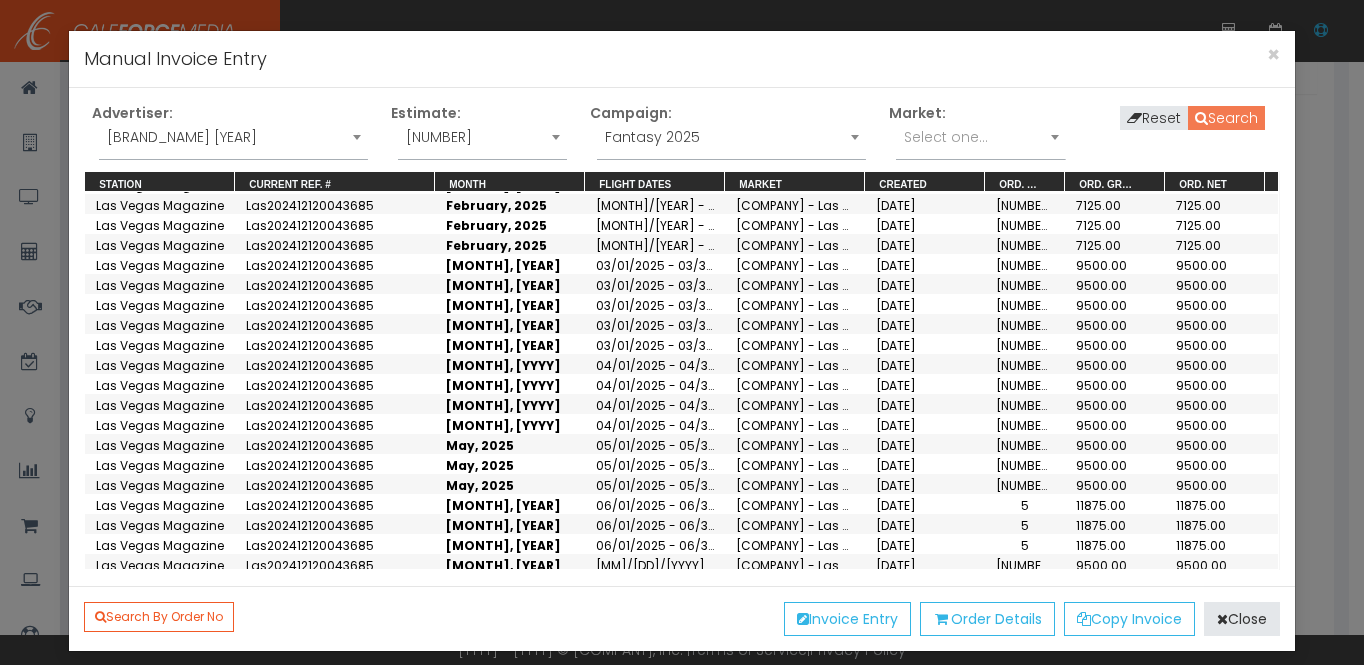scroll, scrollTop: 230, scrollLeft: 0, axis: vertical 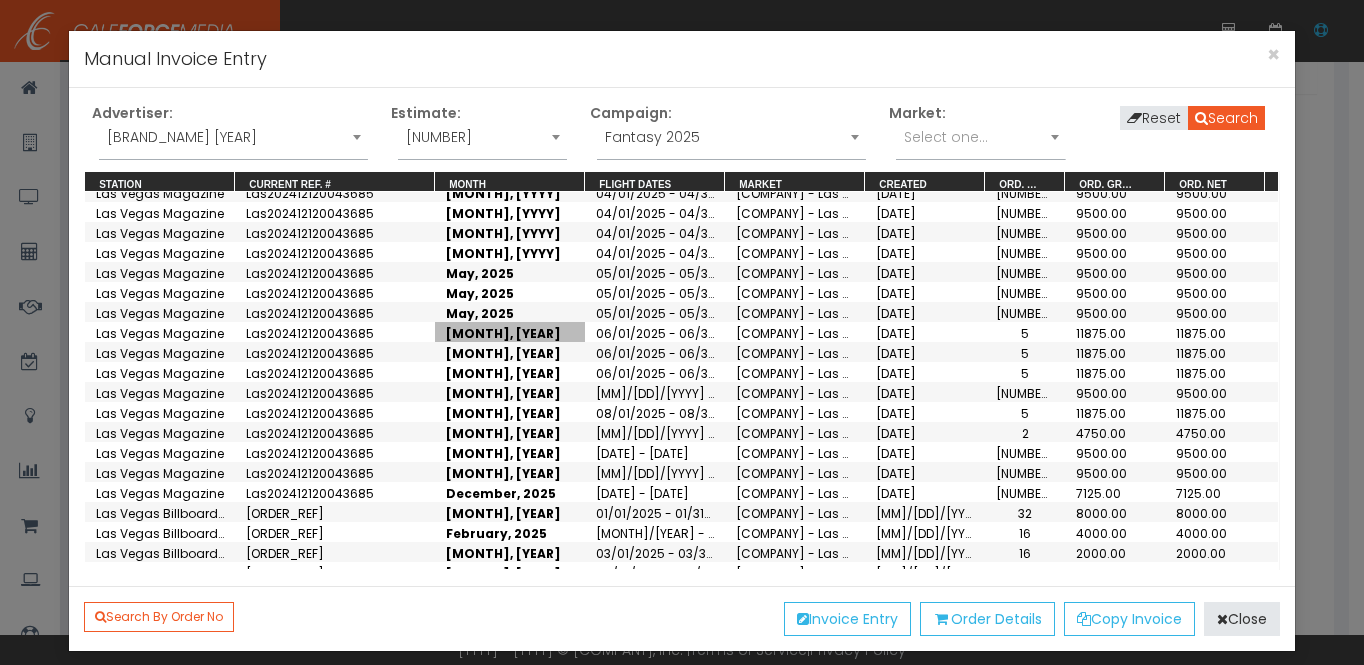 click on "[MONTH], [YEAR]" at bounding box center (510, 332) 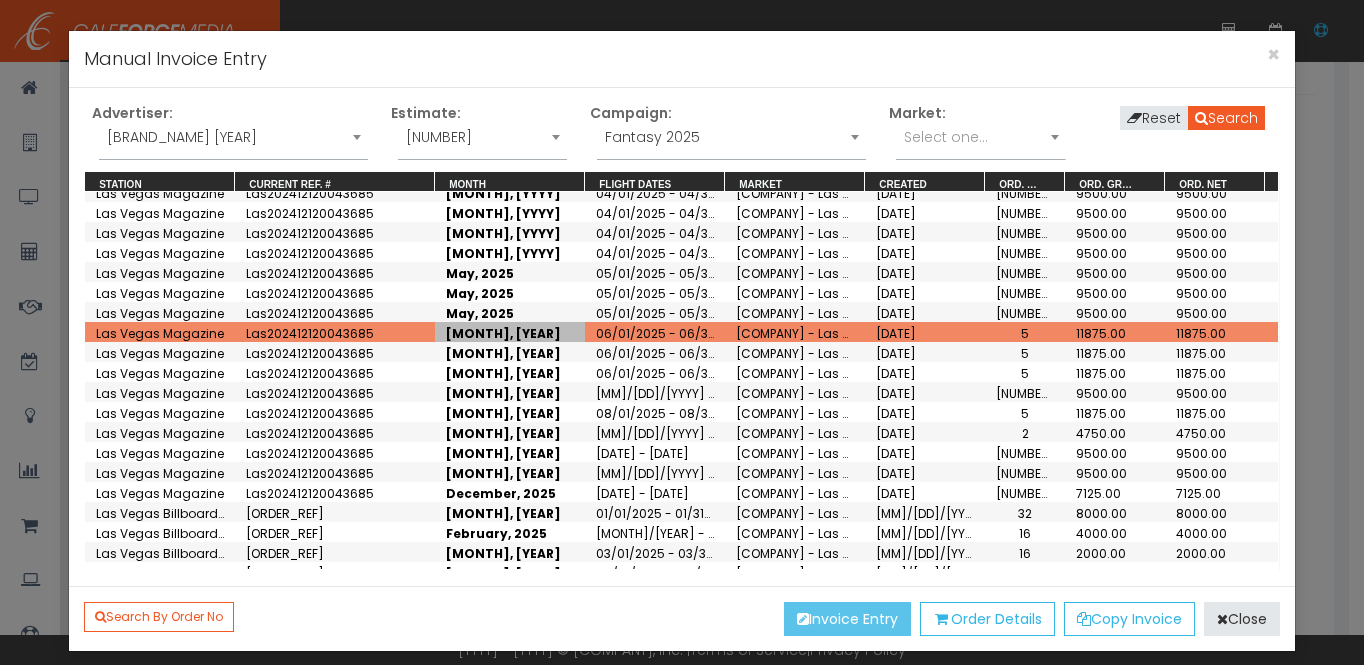 click on "Invoice Entry" at bounding box center [847, 619] 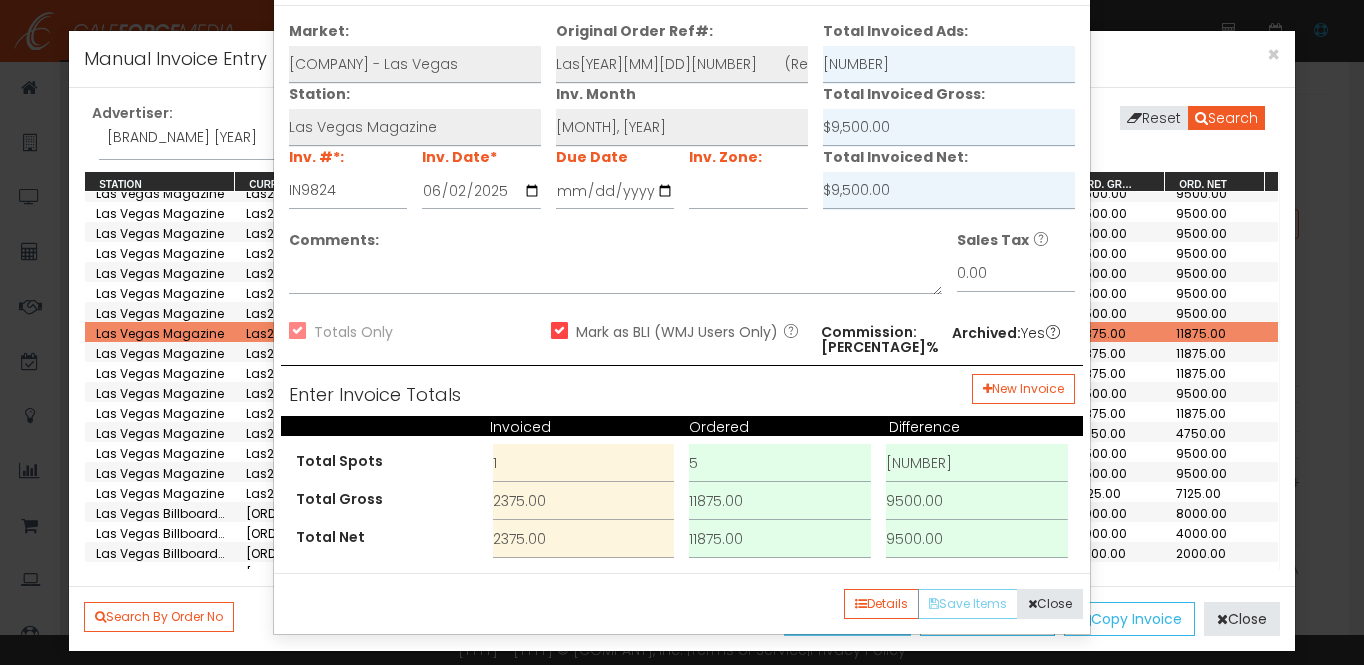 scroll, scrollTop: 0, scrollLeft: 0, axis: both 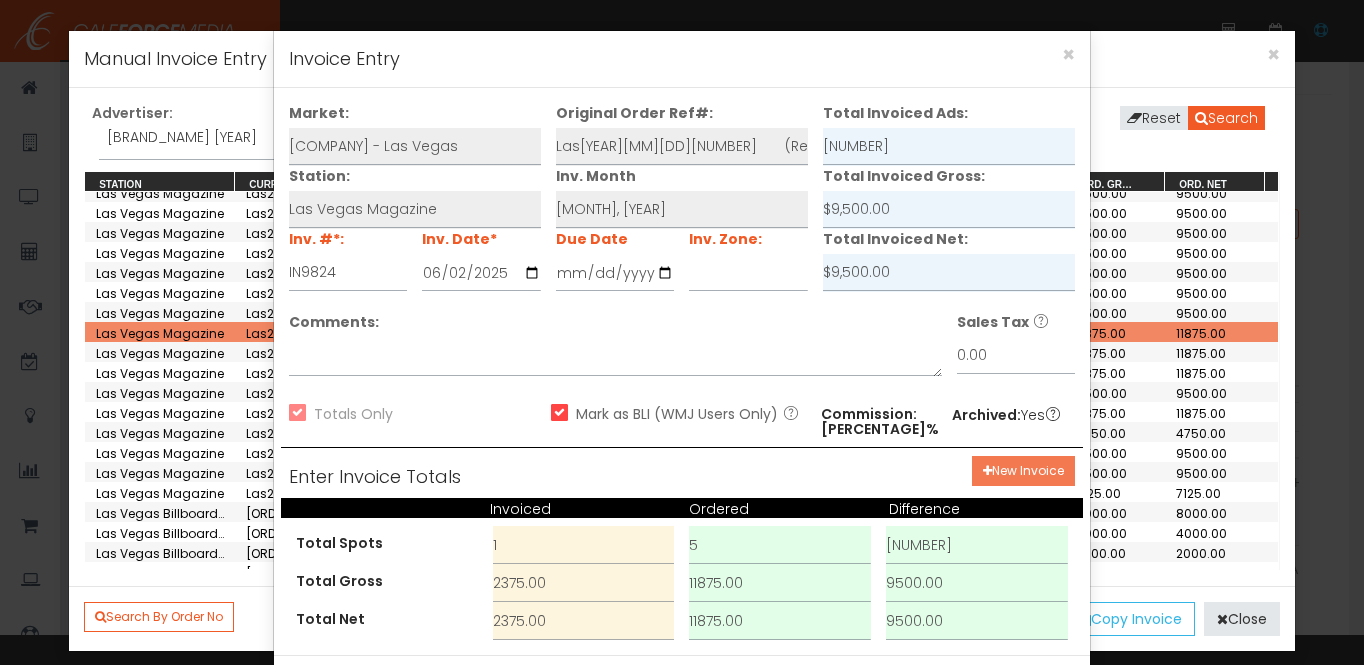click on "New Invoice" at bounding box center (1023, 471) 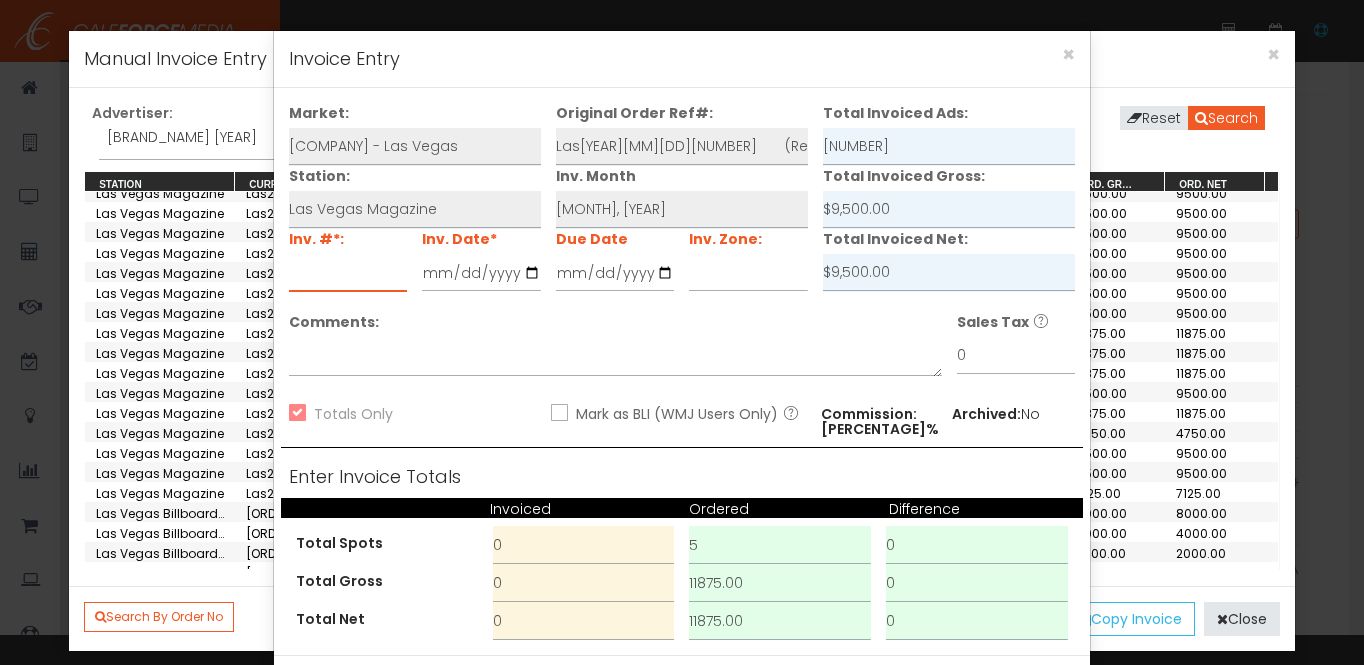 click at bounding box center [348, 273] 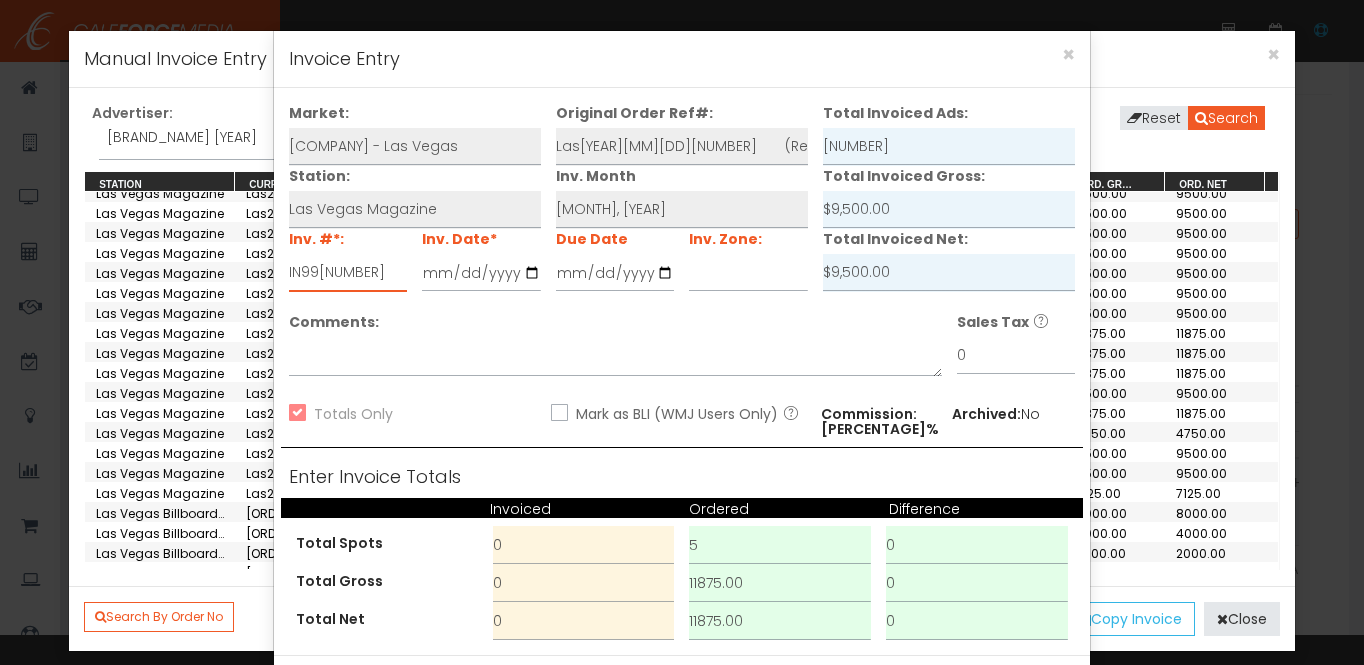 type on "IN99[NUMBER]" 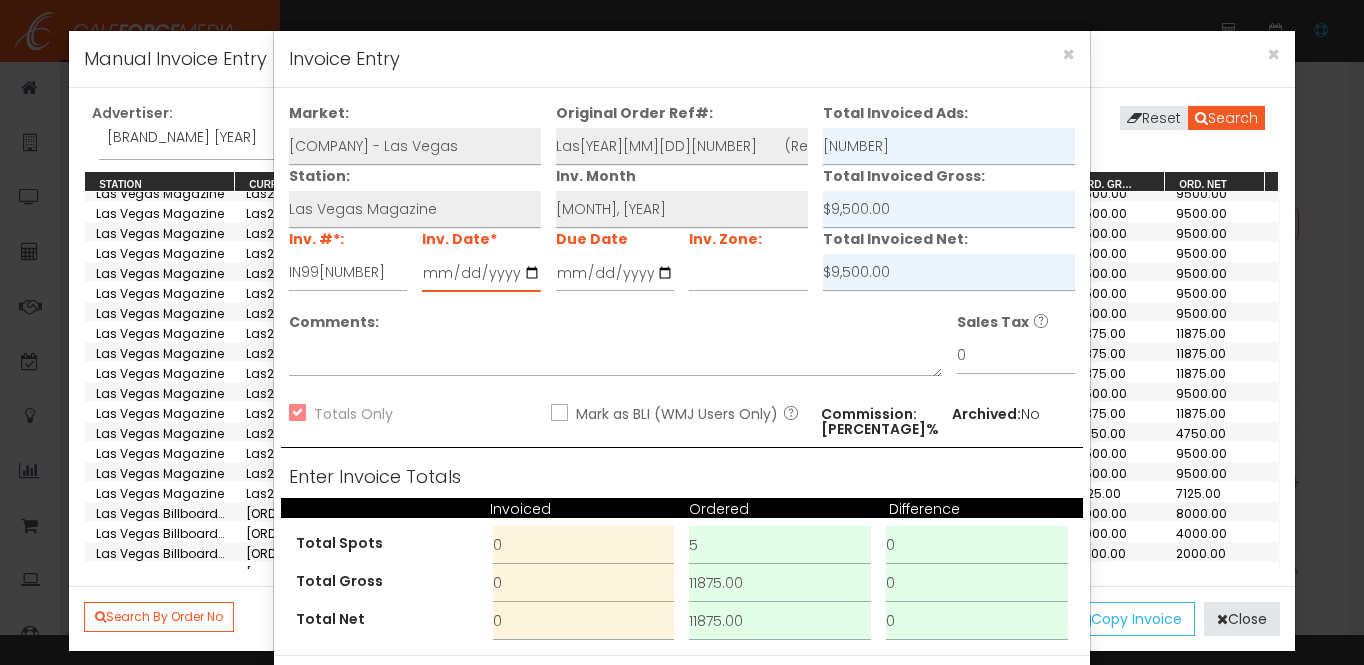click at bounding box center (481, 273) 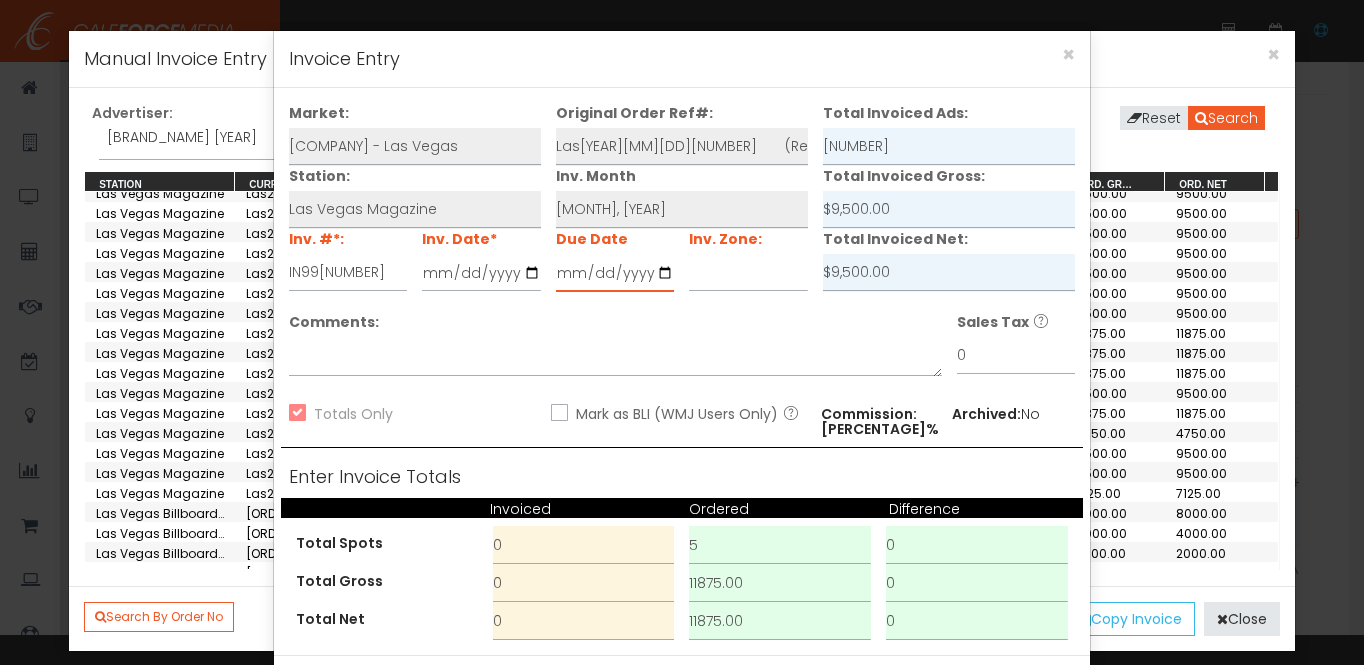 click at bounding box center [615, 273] 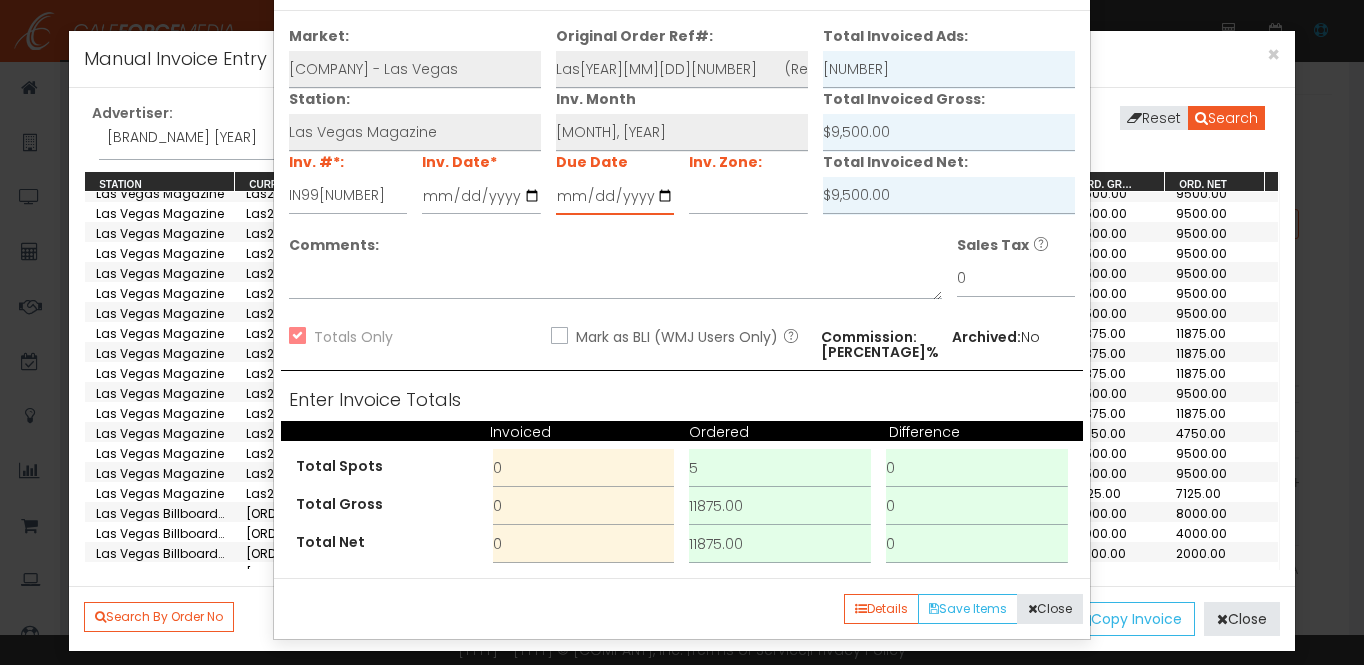 scroll, scrollTop: 82, scrollLeft: 0, axis: vertical 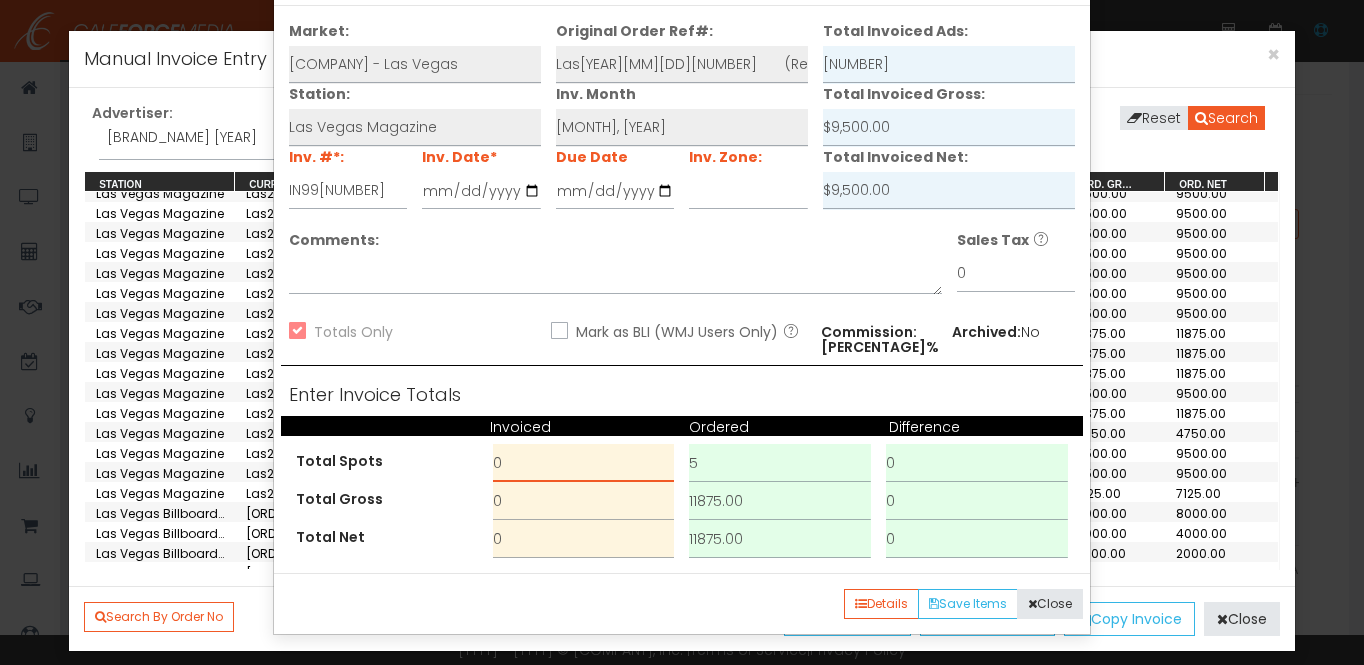 drag, startPoint x: 537, startPoint y: 462, endPoint x: 441, endPoint y: 450, distance: 96.74709 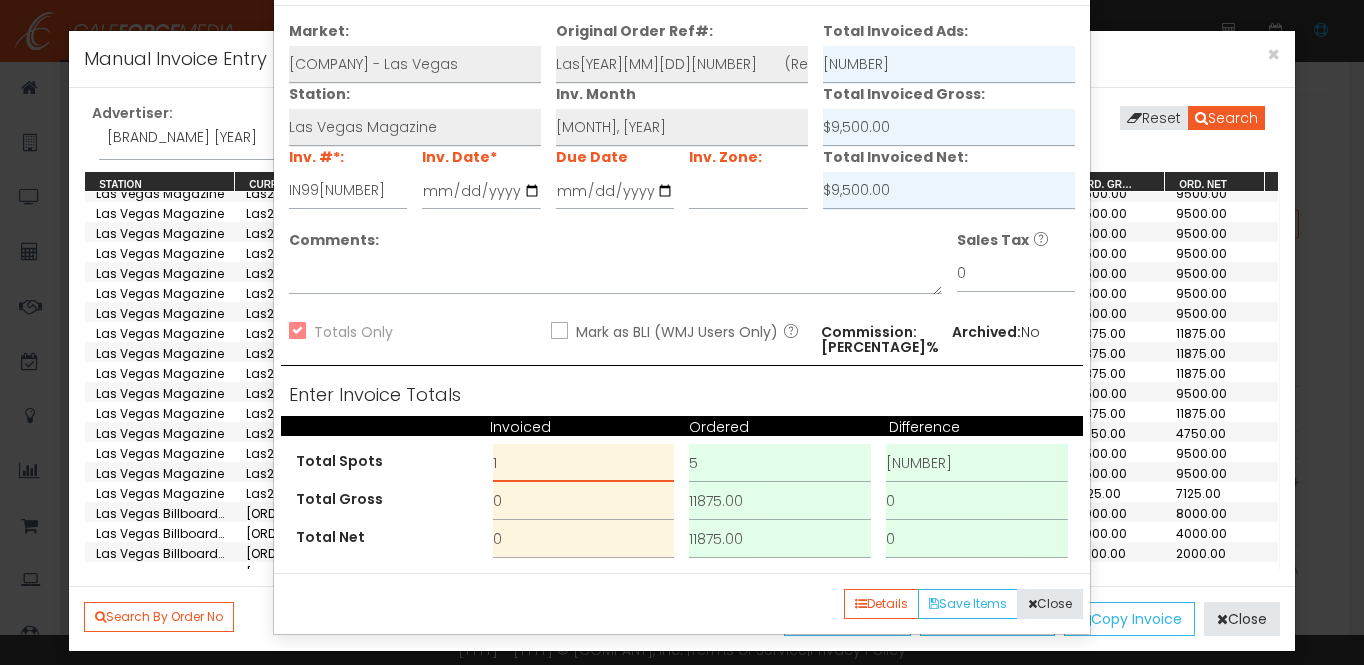 type on "1" 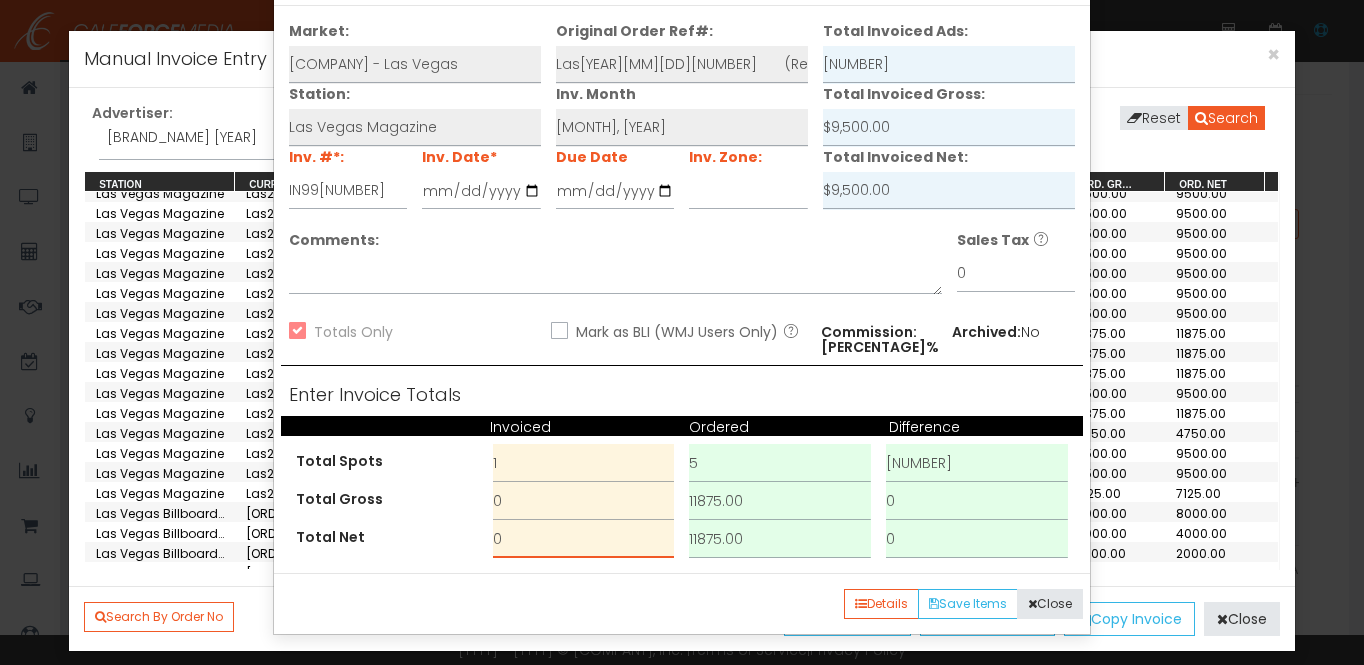 drag, startPoint x: 529, startPoint y: 544, endPoint x: 393, endPoint y: 512, distance: 139.71399 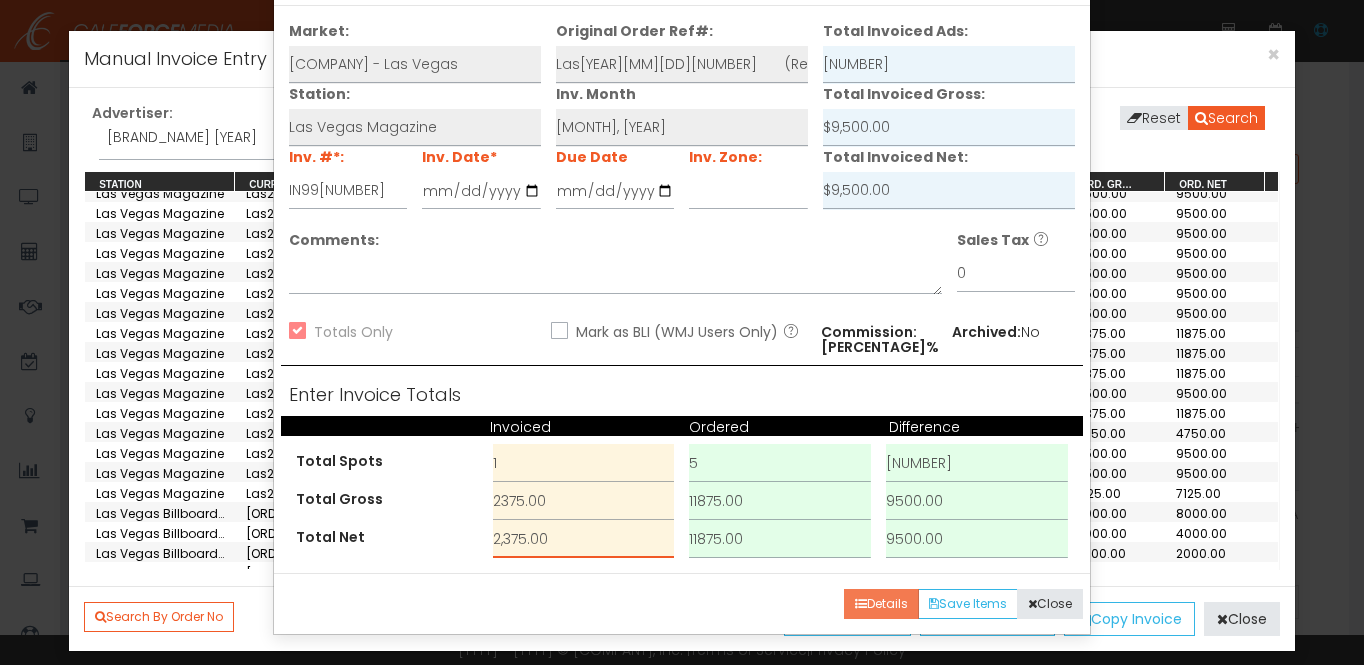 scroll, scrollTop: 369, scrollLeft: 0, axis: vertical 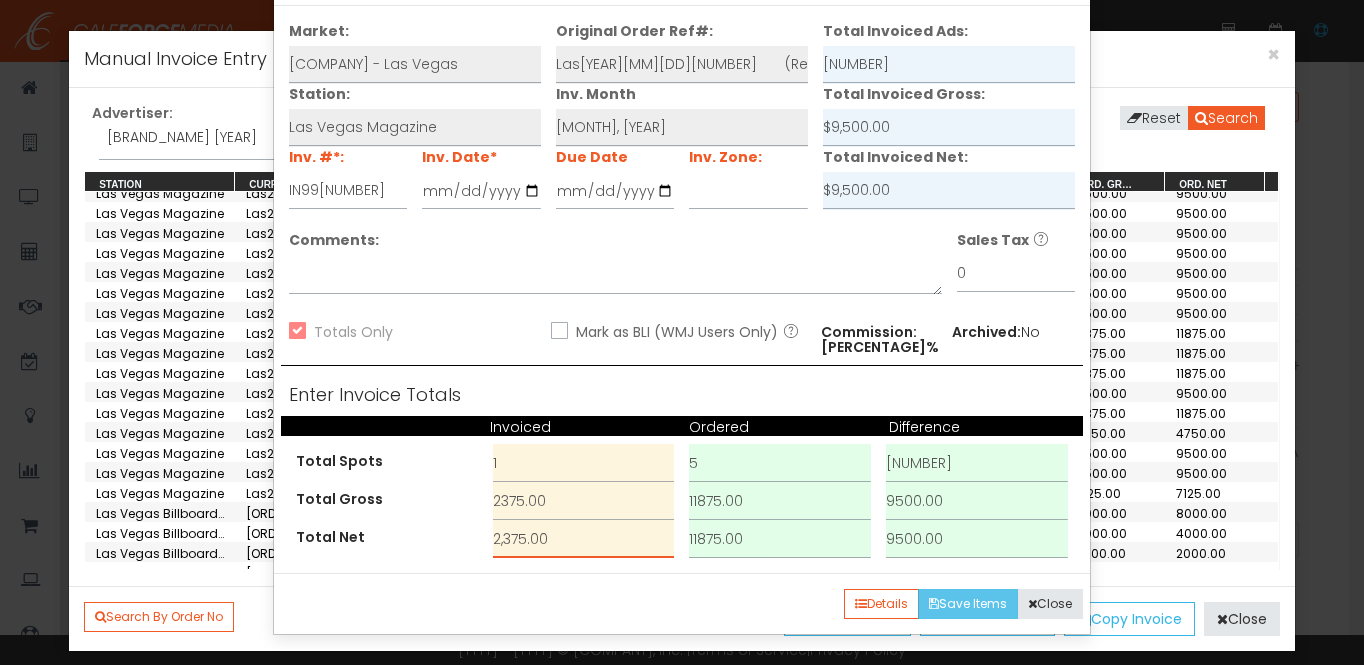 type on "2,375.00" 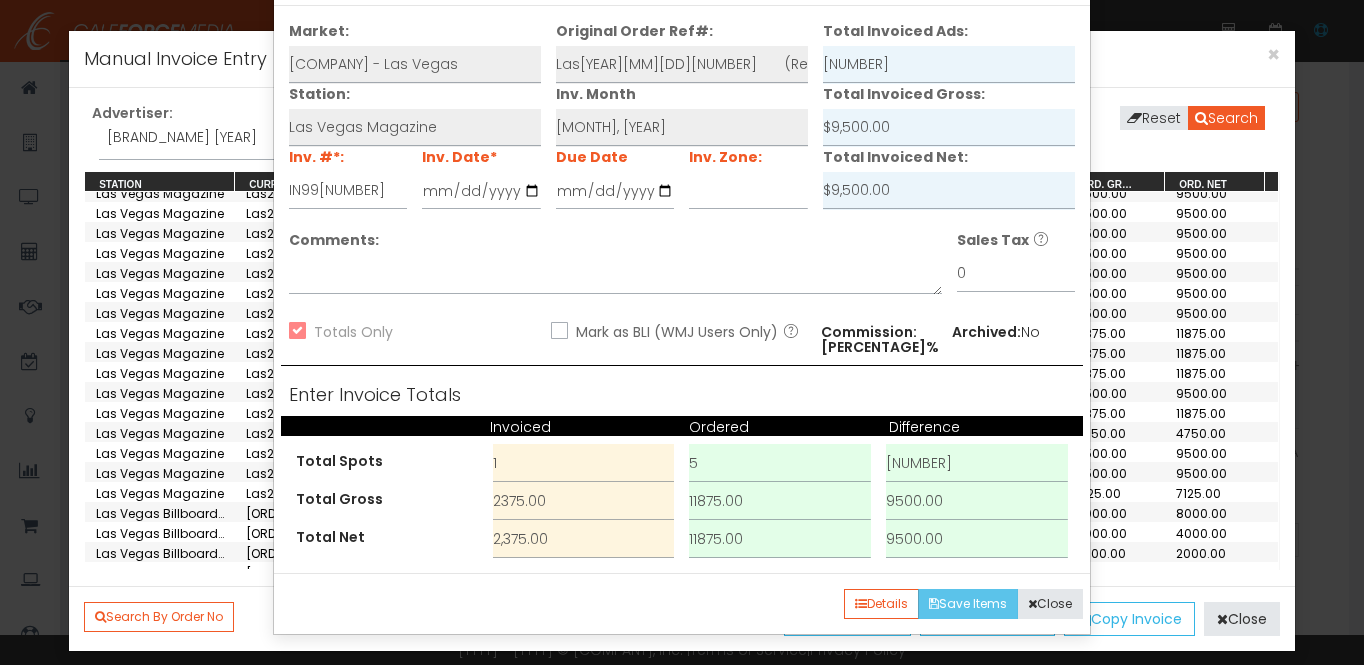 drag, startPoint x: 971, startPoint y: 596, endPoint x: 837, endPoint y: 450, distance: 198.17165 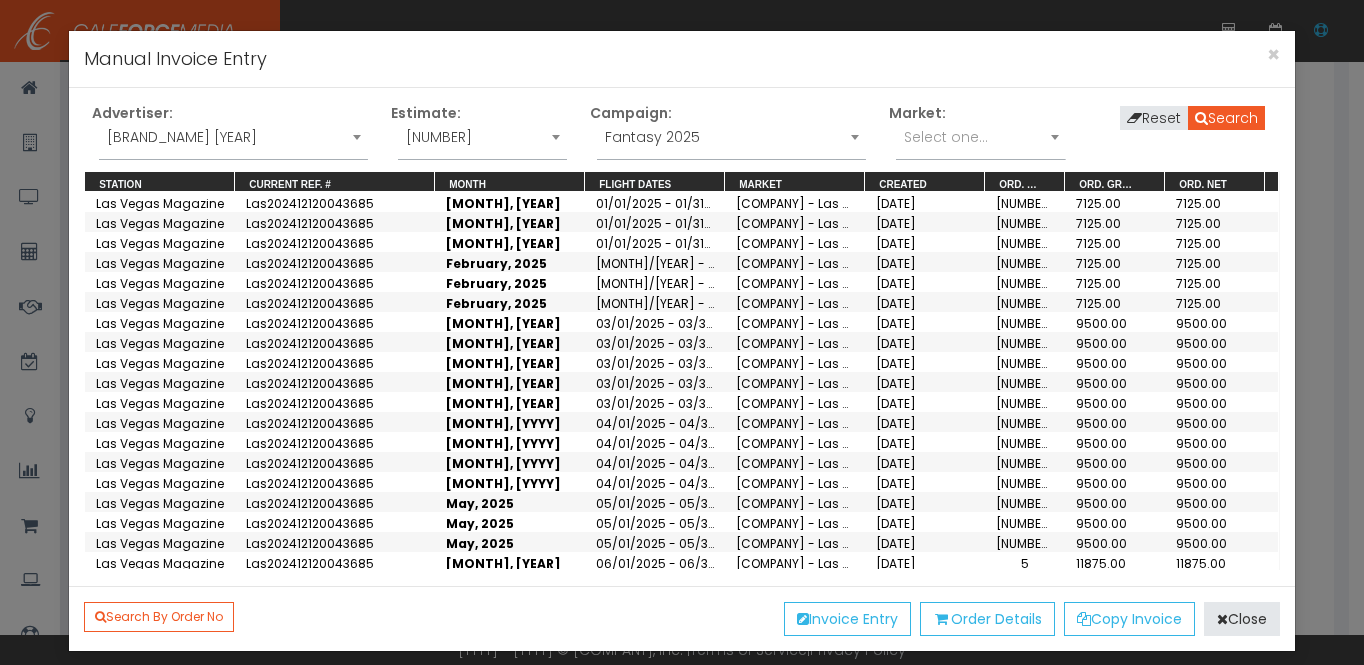 click on "Fantasy 2025" at bounding box center [731, 137] 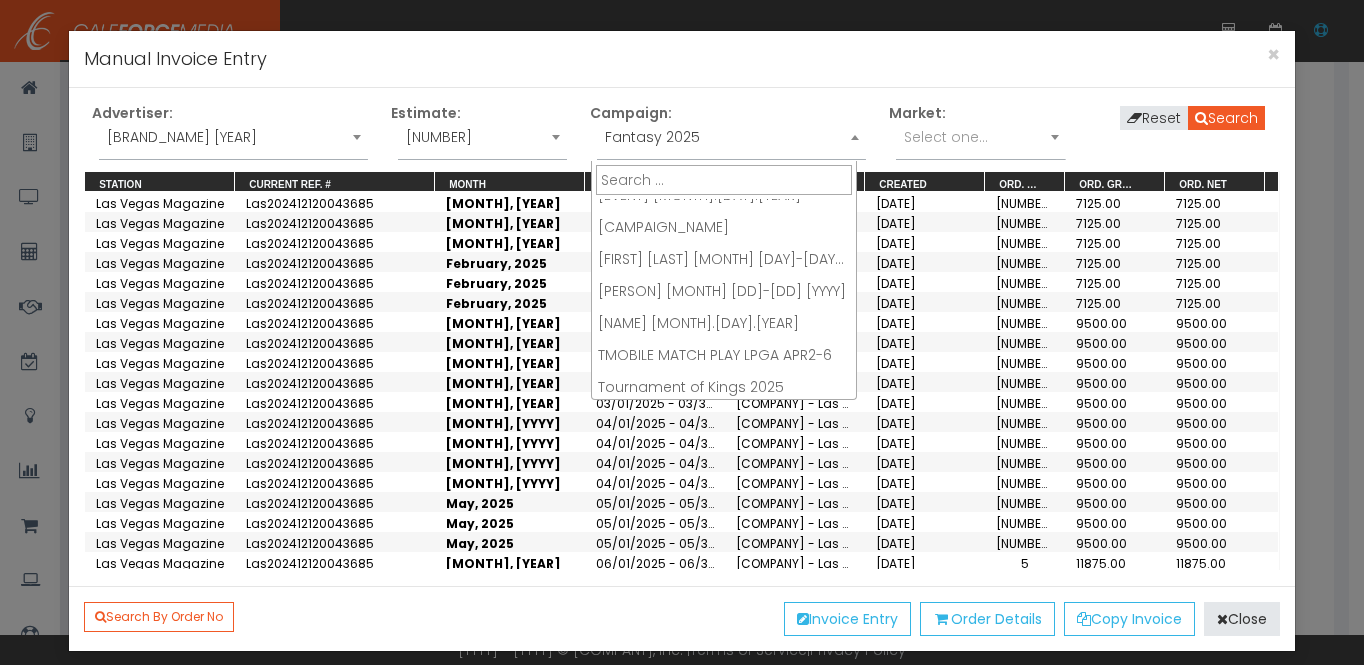 scroll, scrollTop: 696, scrollLeft: 0, axis: vertical 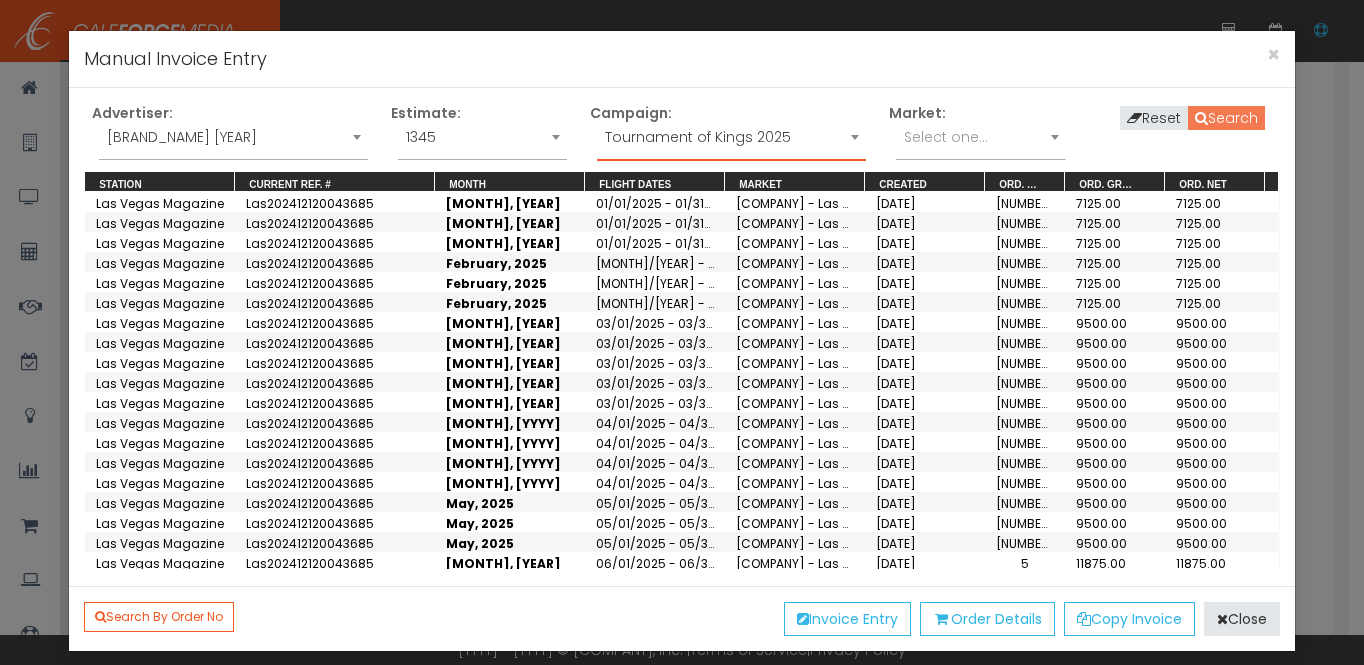 click on "Search" at bounding box center [1226, 118] 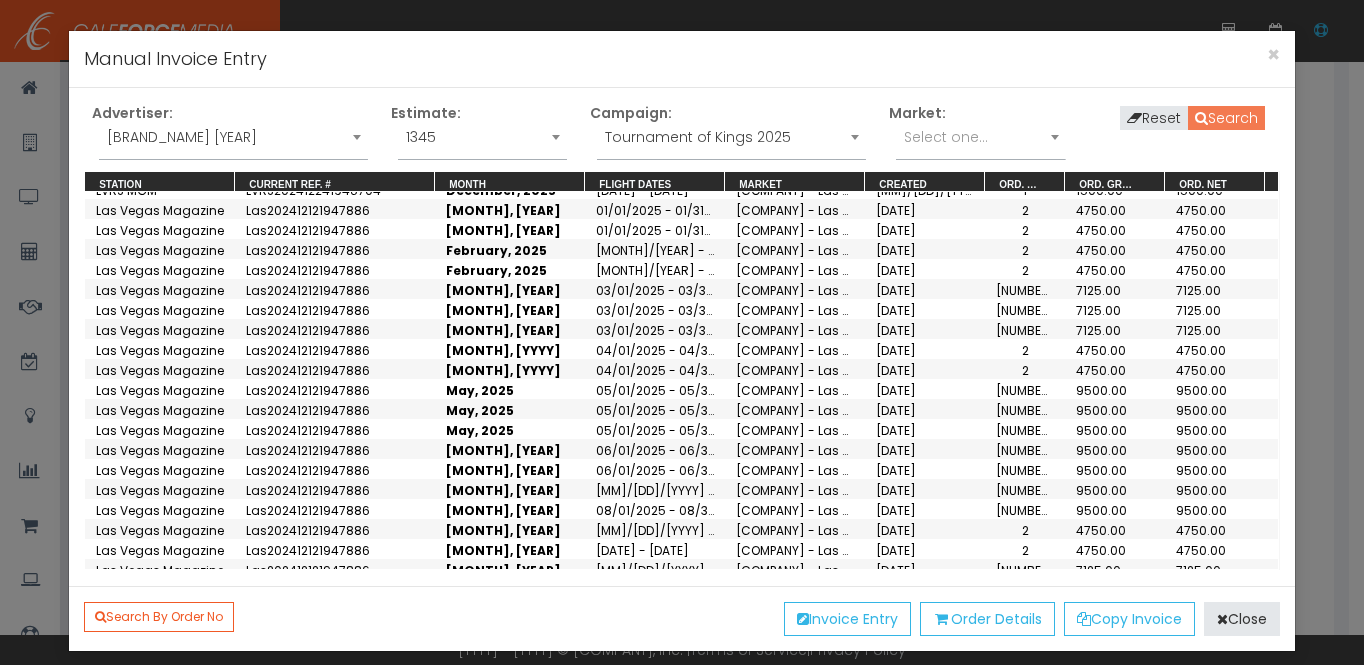 scroll, scrollTop: 333, scrollLeft: 0, axis: vertical 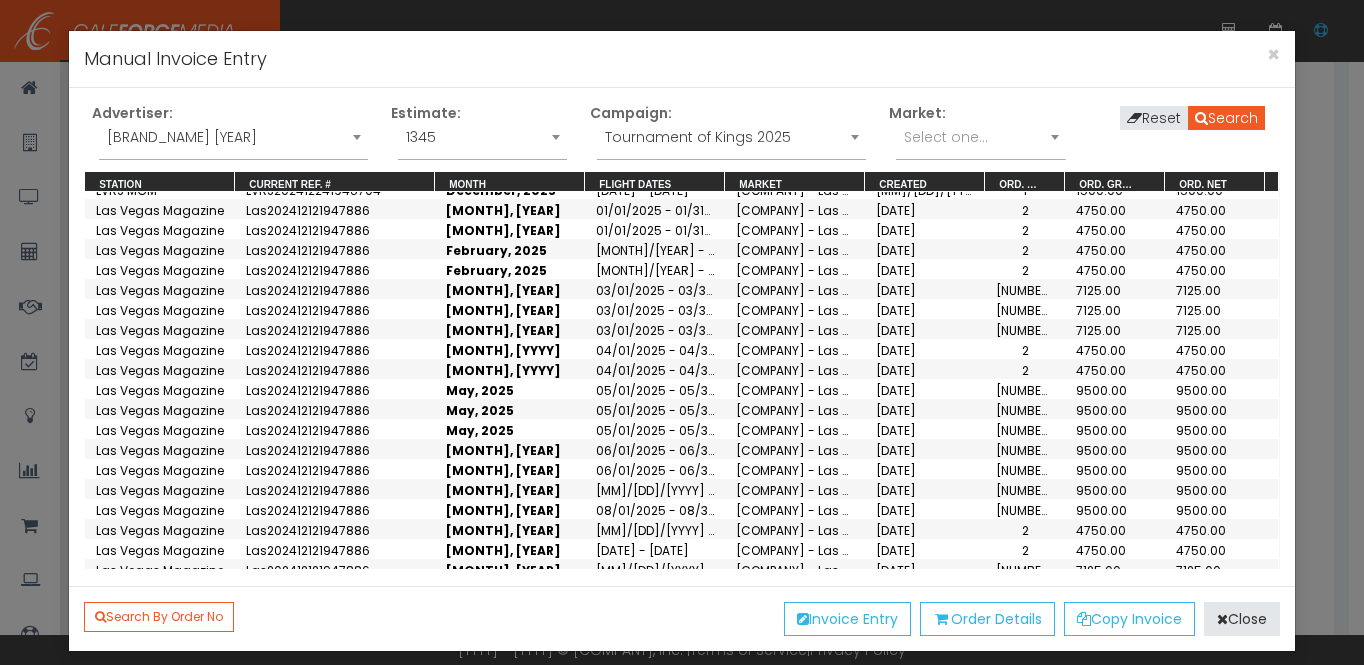 click on "Las202412121947886" at bounding box center [335, 769] 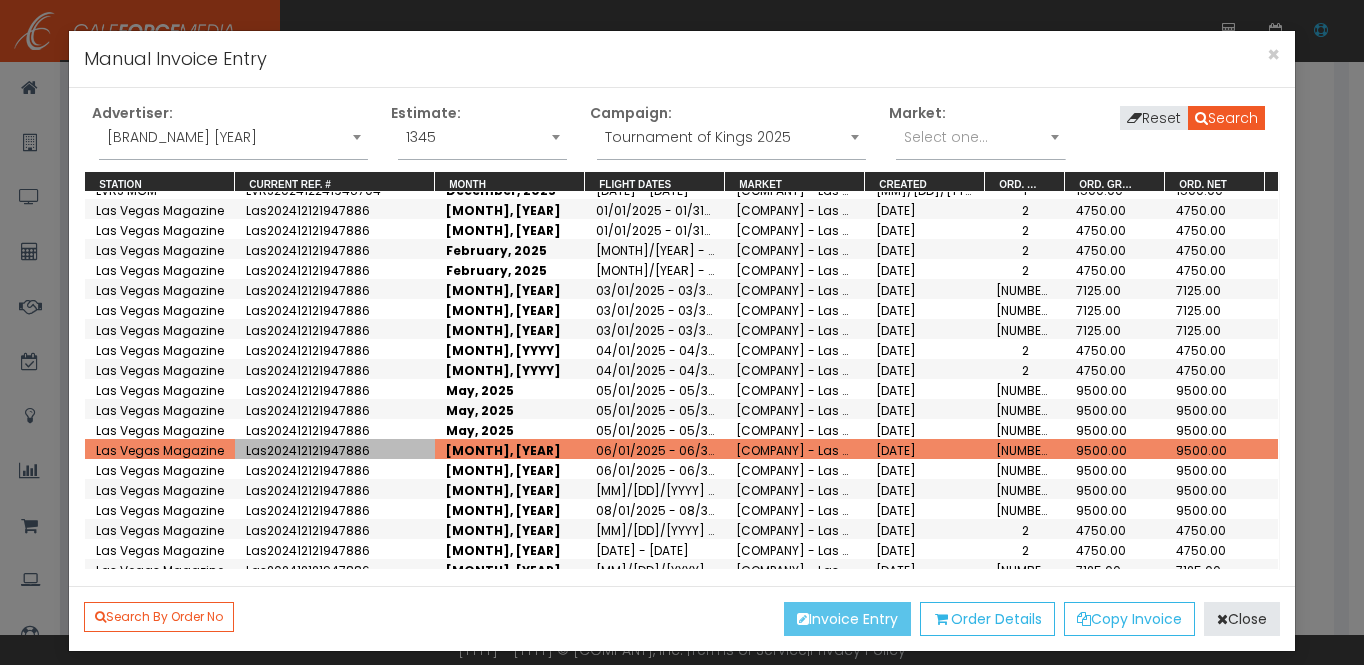 click on "Invoice Entry" at bounding box center [847, 619] 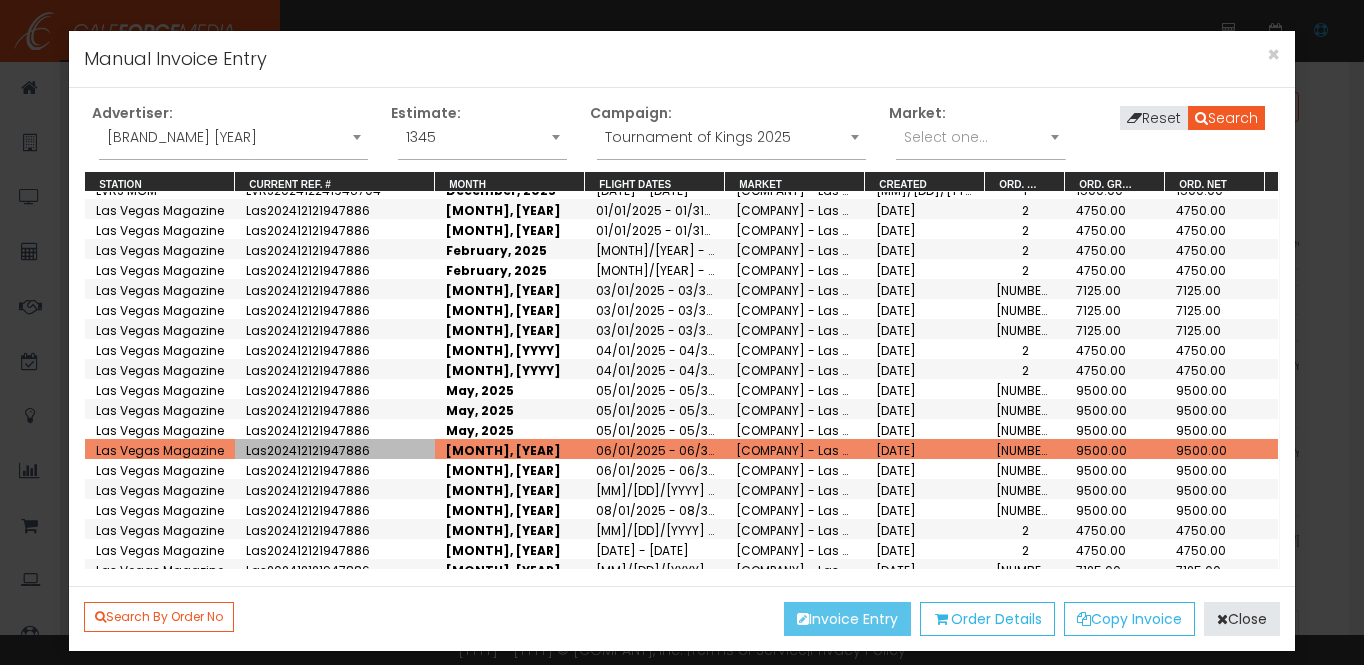 scroll, scrollTop: 0, scrollLeft: 0, axis: both 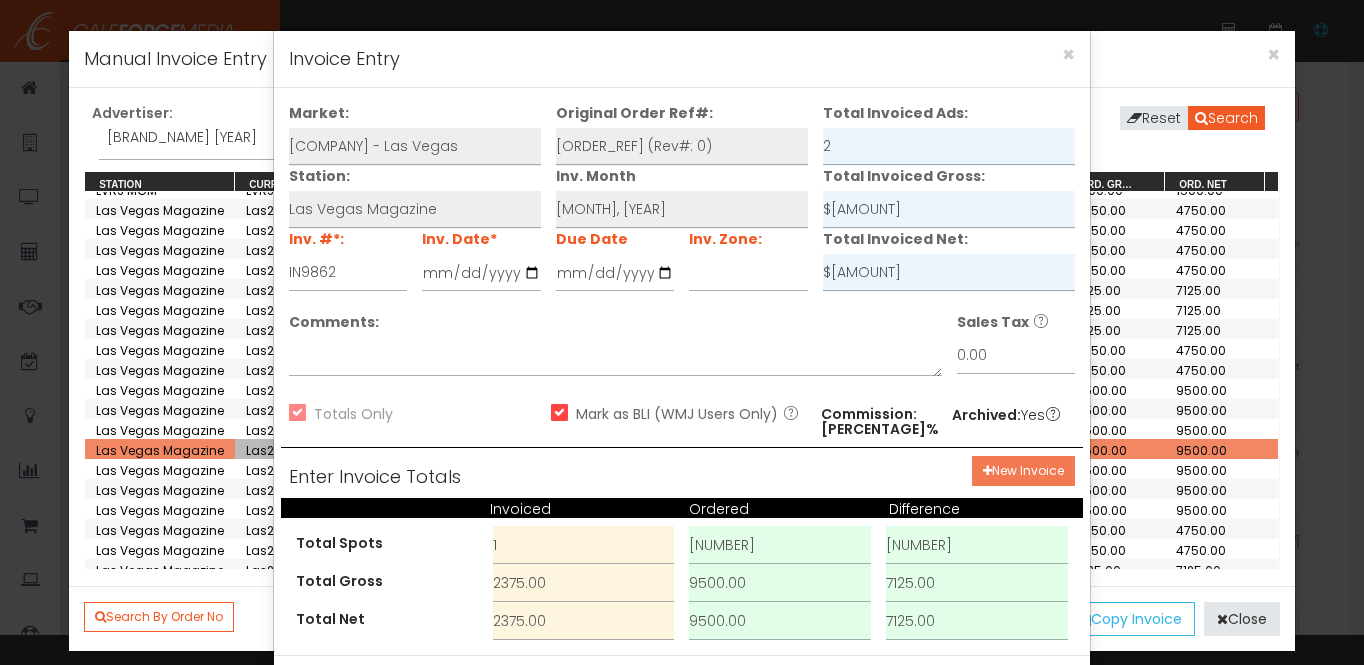 drag, startPoint x: 1018, startPoint y: 474, endPoint x: 884, endPoint y: 440, distance: 138.24615 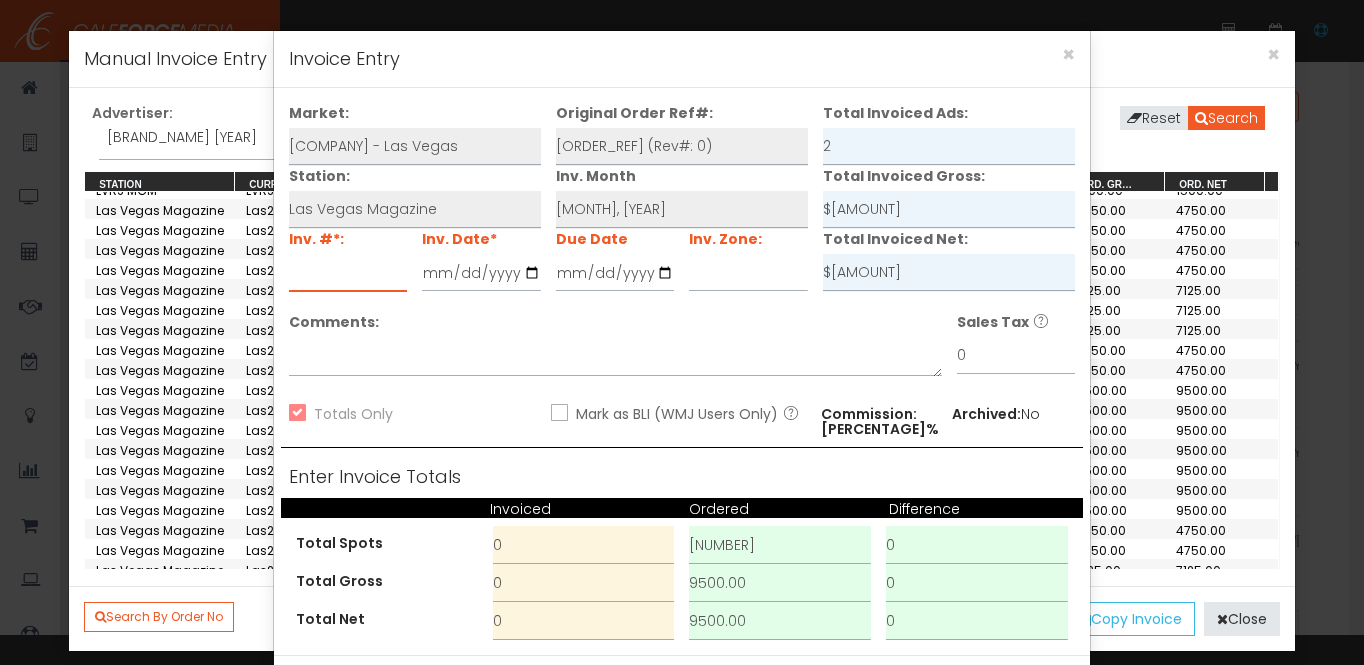 click at bounding box center [348, 273] 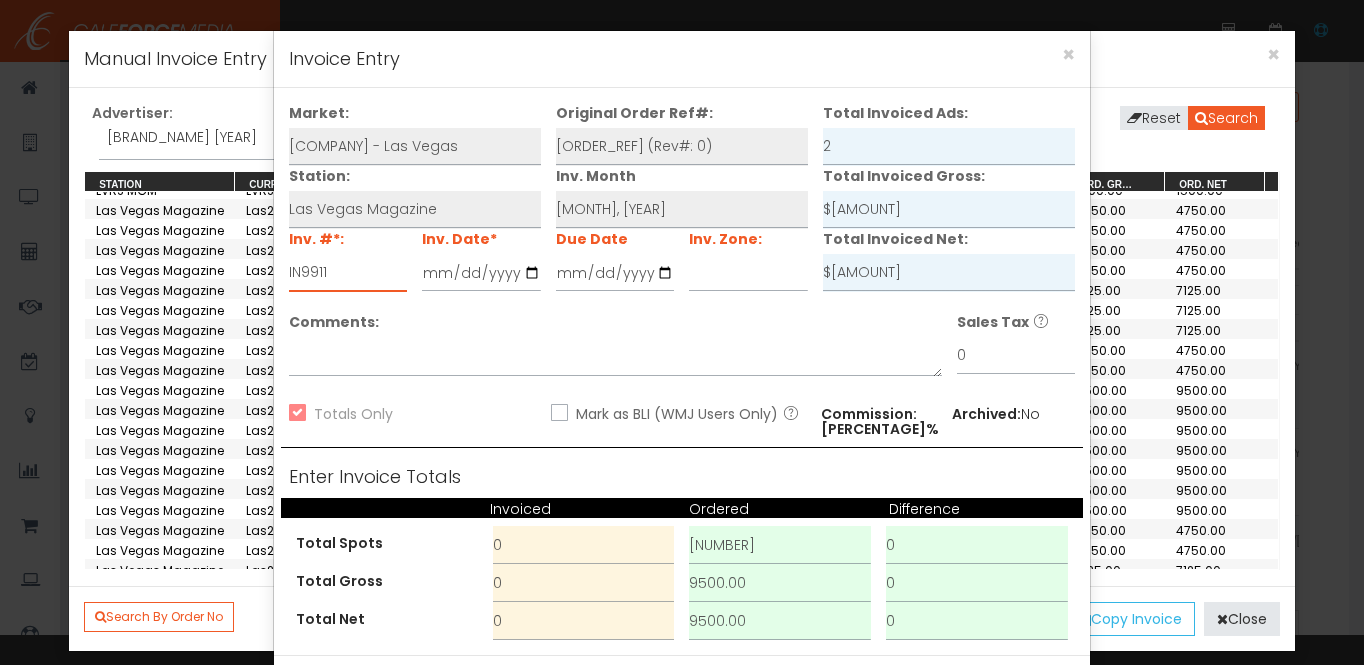 type on "IN9911" 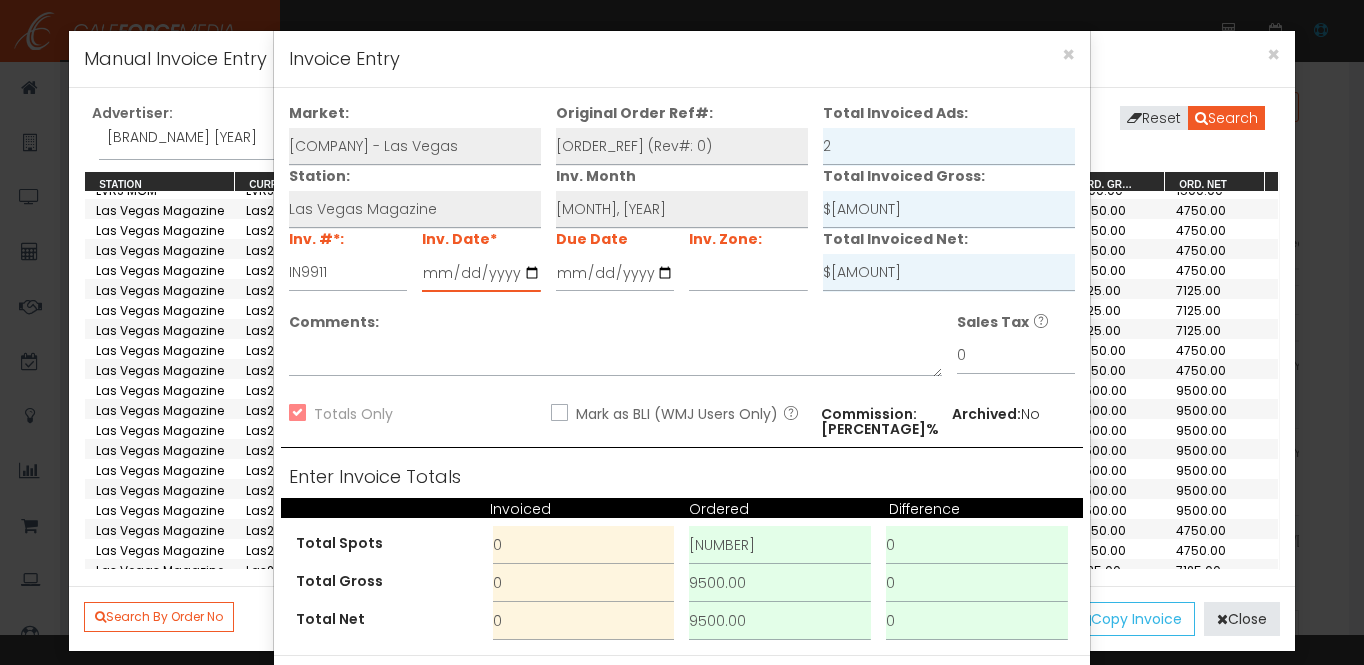 click at bounding box center [481, 273] 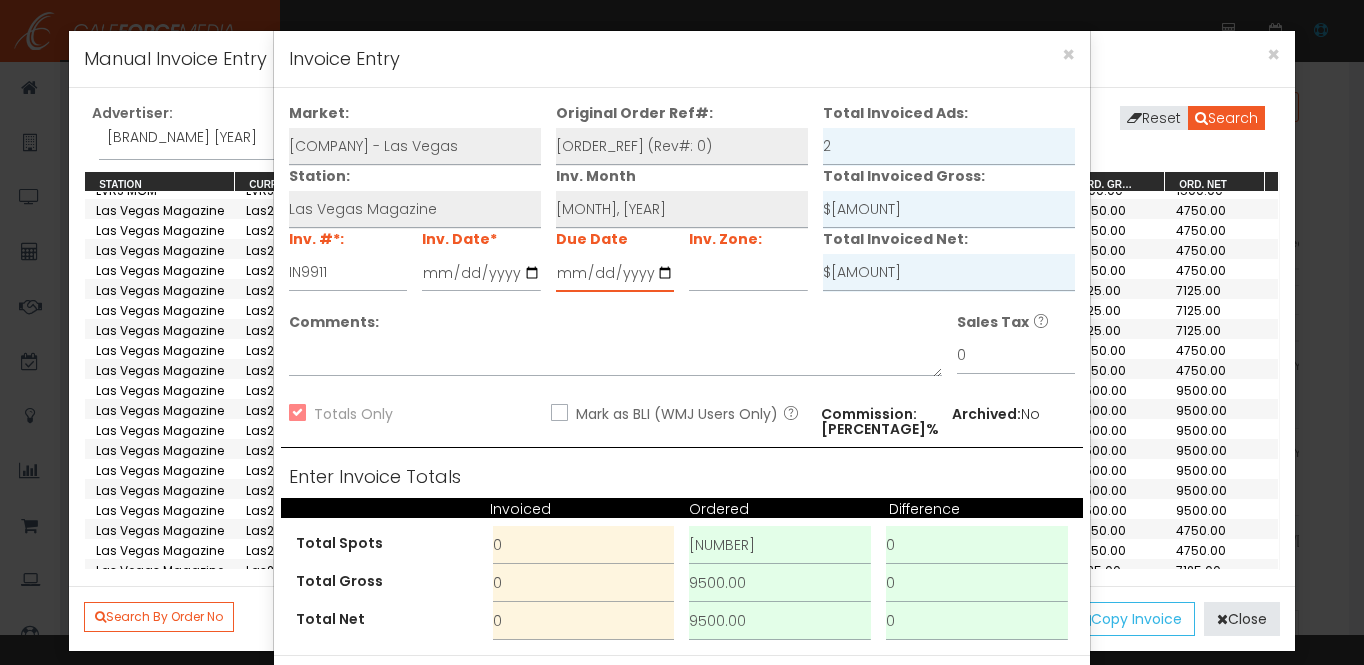 click at bounding box center [615, 273] 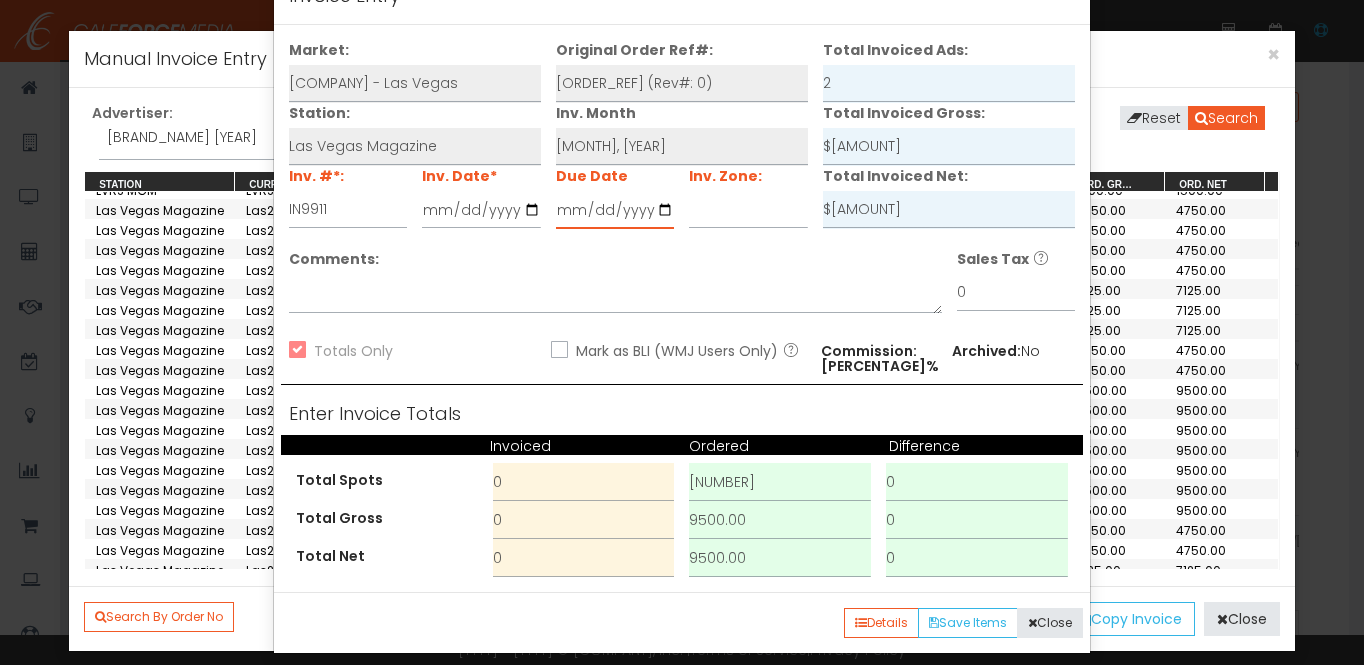 scroll, scrollTop: 82, scrollLeft: 0, axis: vertical 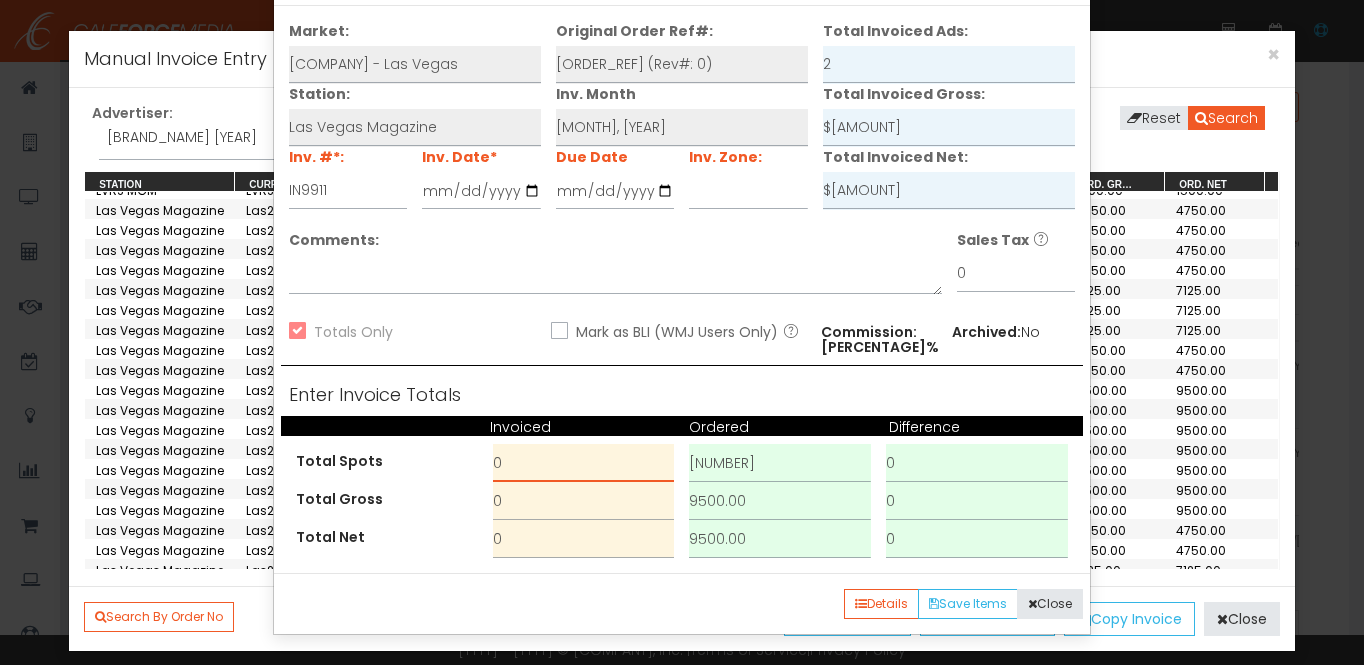 drag, startPoint x: 538, startPoint y: 467, endPoint x: 465, endPoint y: 464, distance: 73.061615 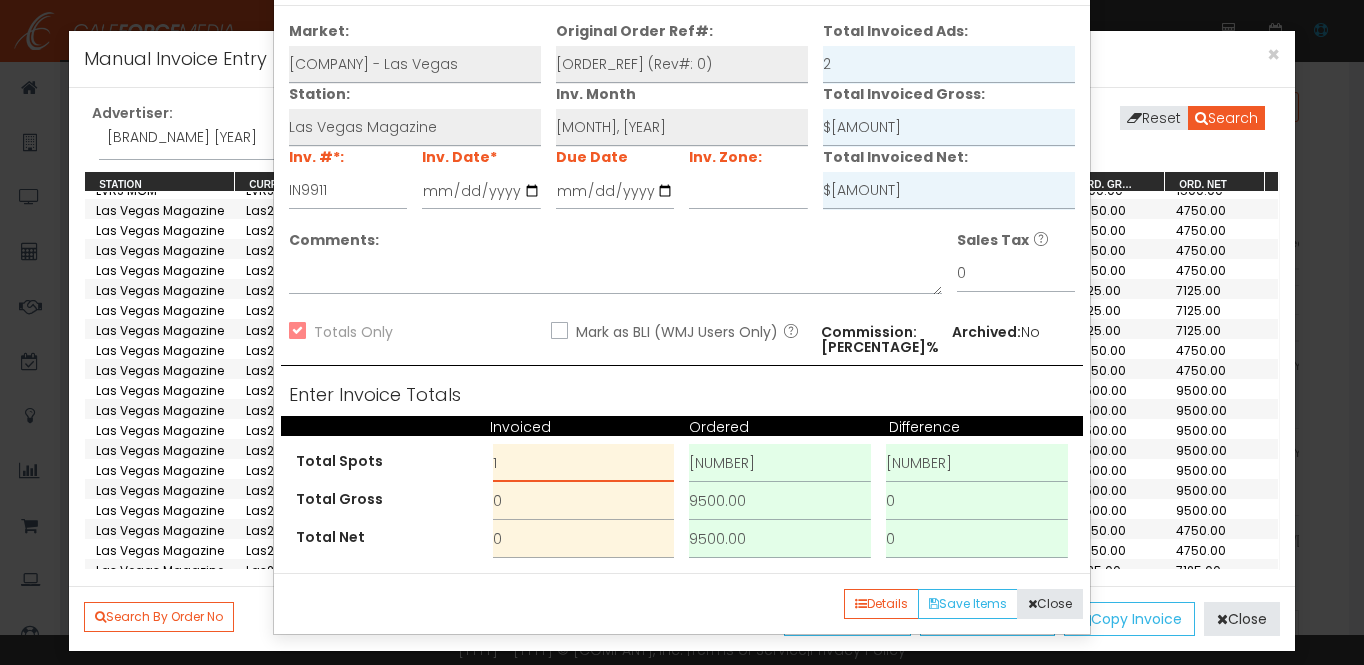 type on "1" 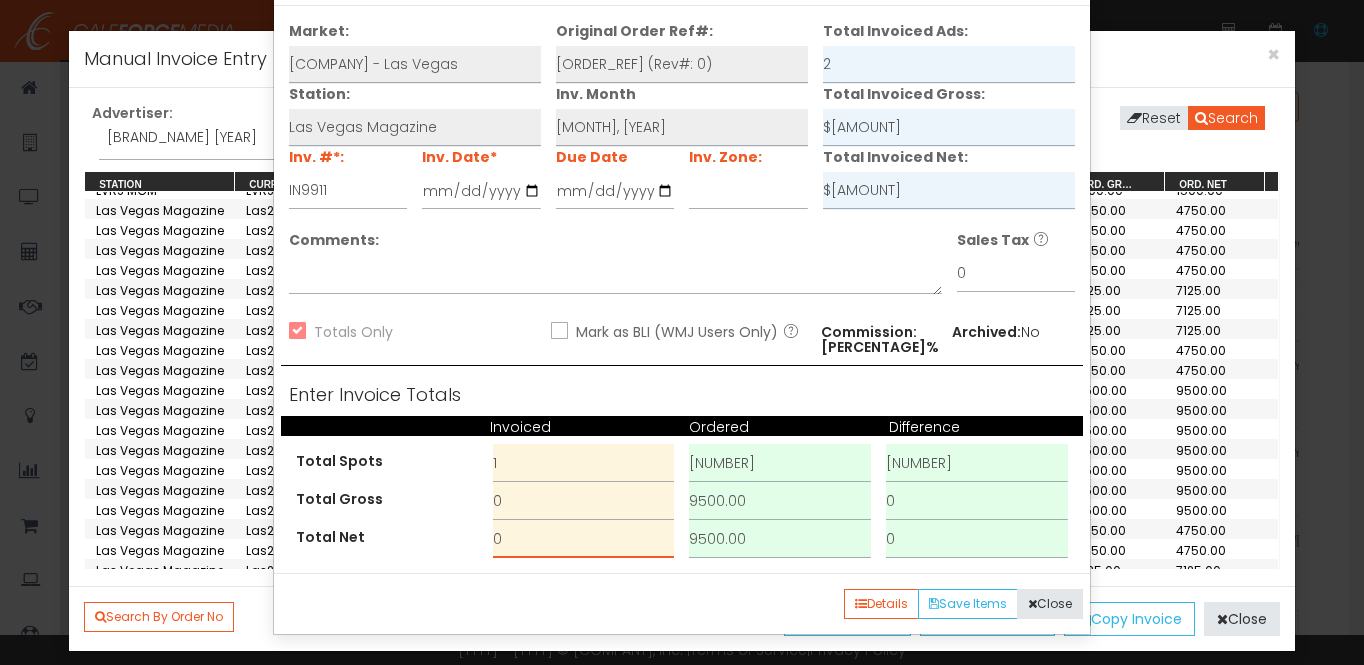 drag, startPoint x: 536, startPoint y: 538, endPoint x: 408, endPoint y: 501, distance: 133.24039 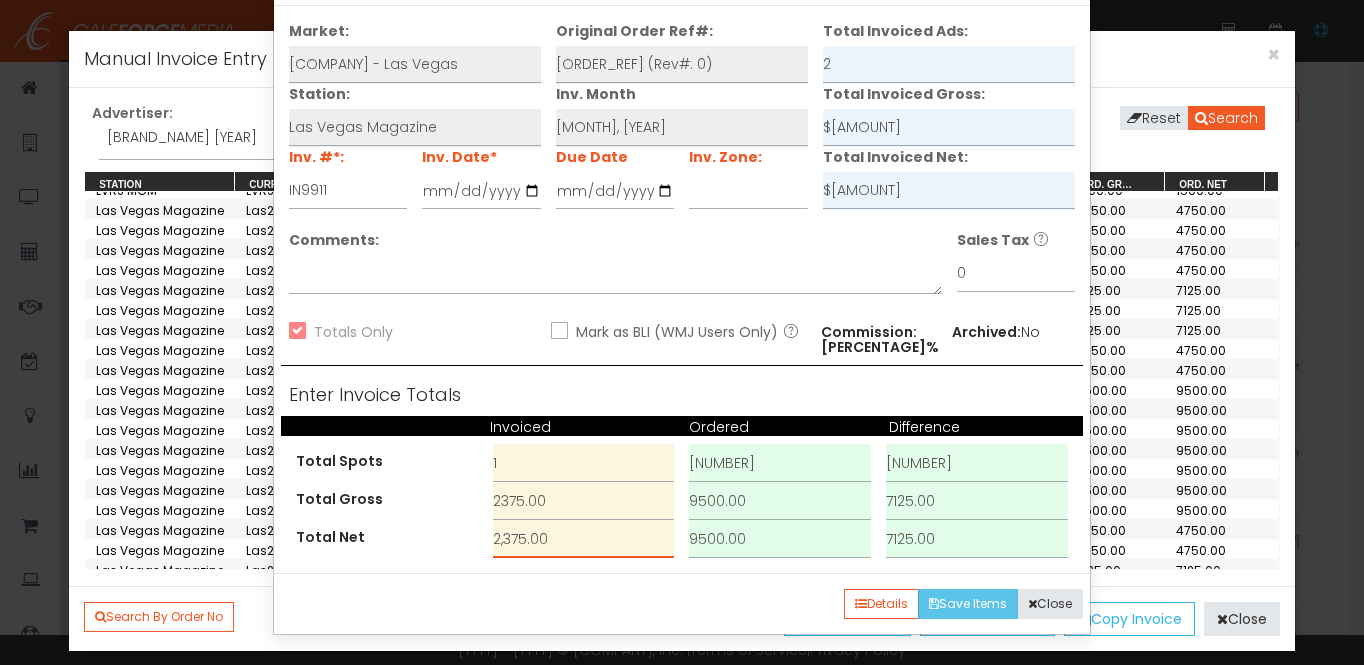 type on "2,375.00" 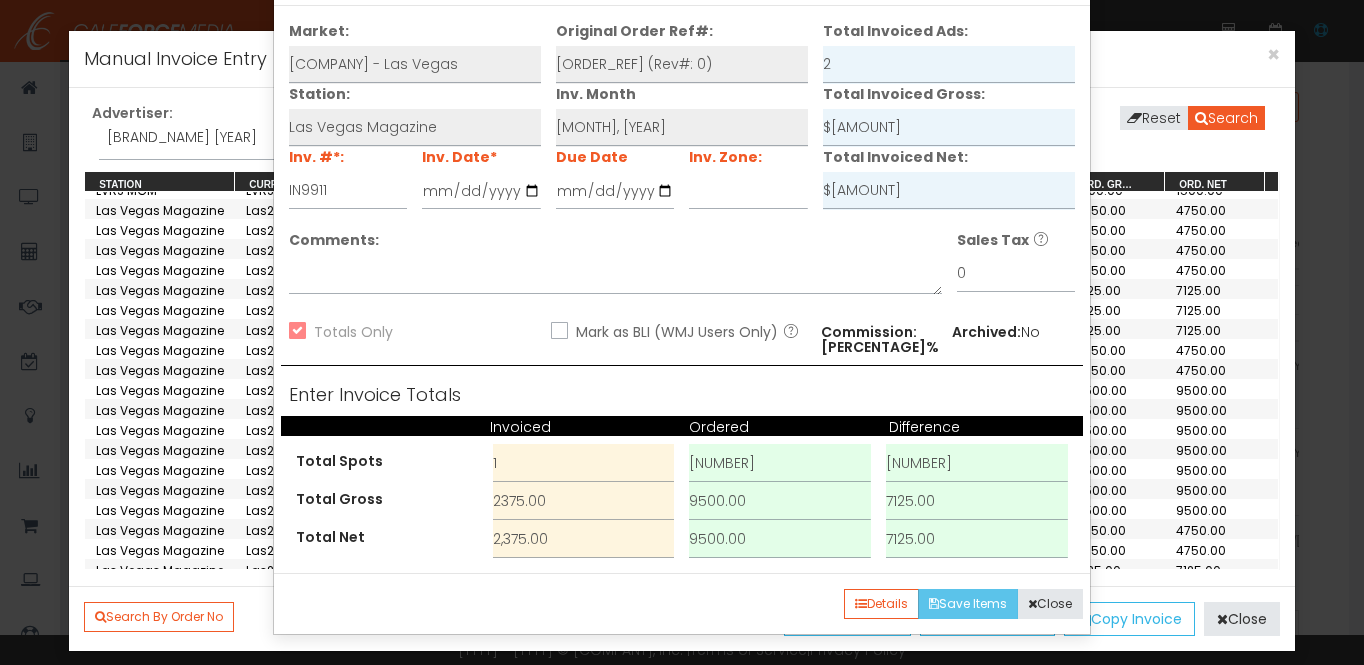 click on "Save Items" at bounding box center (968, 604) 